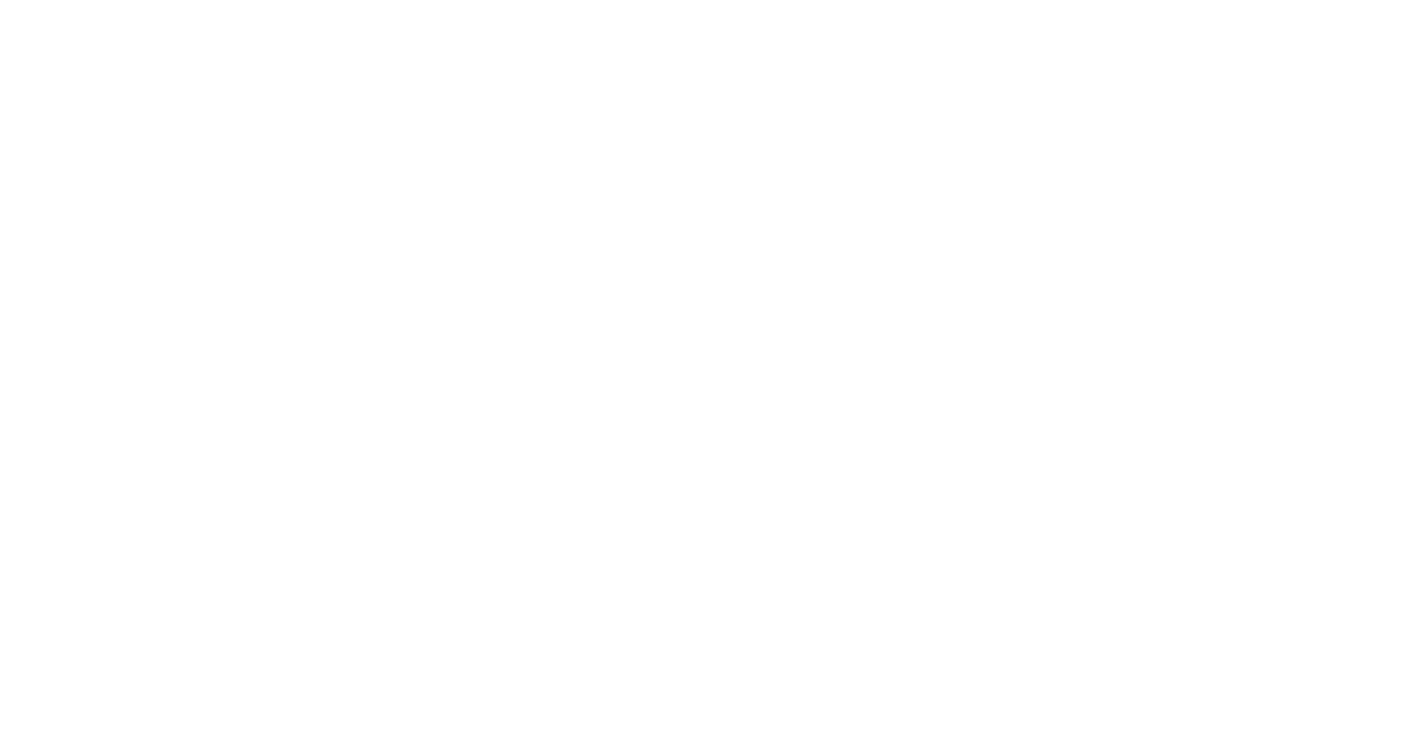 scroll, scrollTop: 0, scrollLeft: 0, axis: both 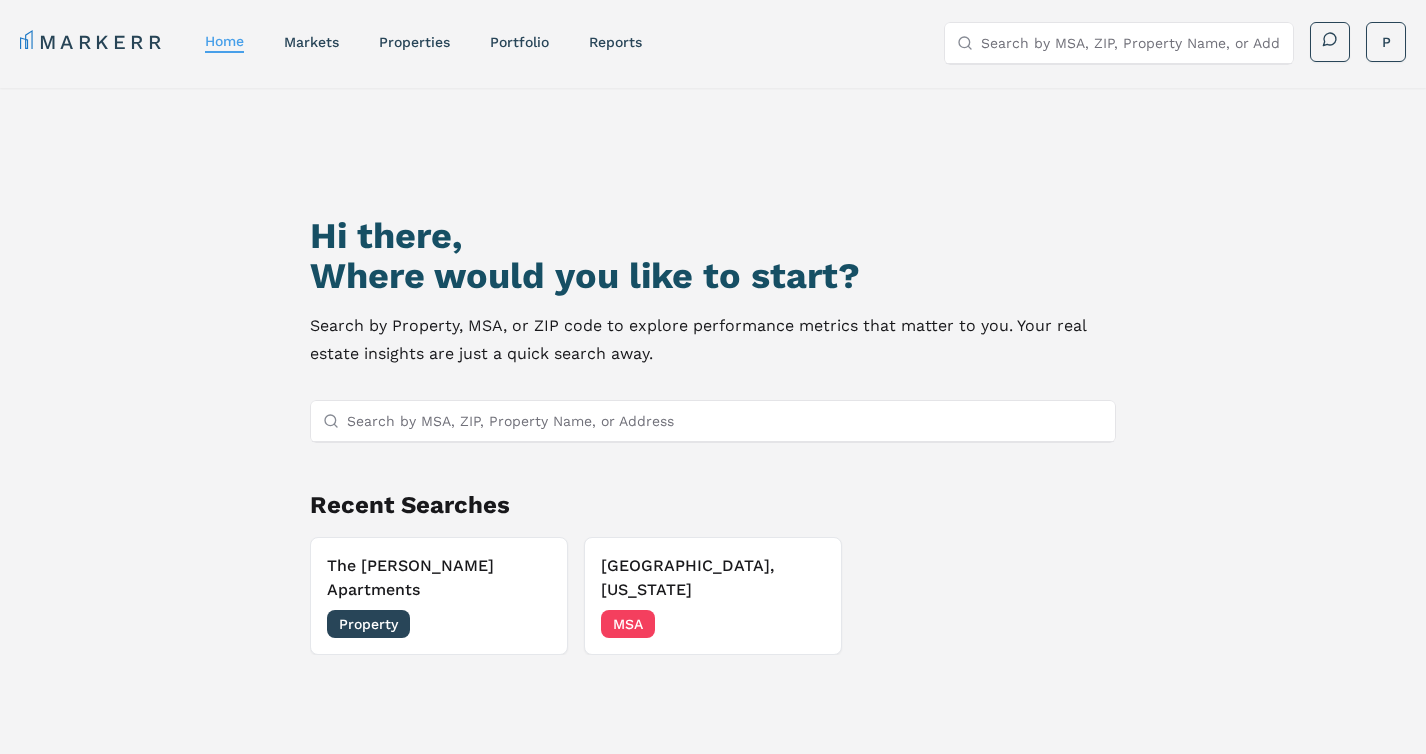 click on "Search by MSA, ZIP, Property Name, or Address" at bounding box center [725, 421] 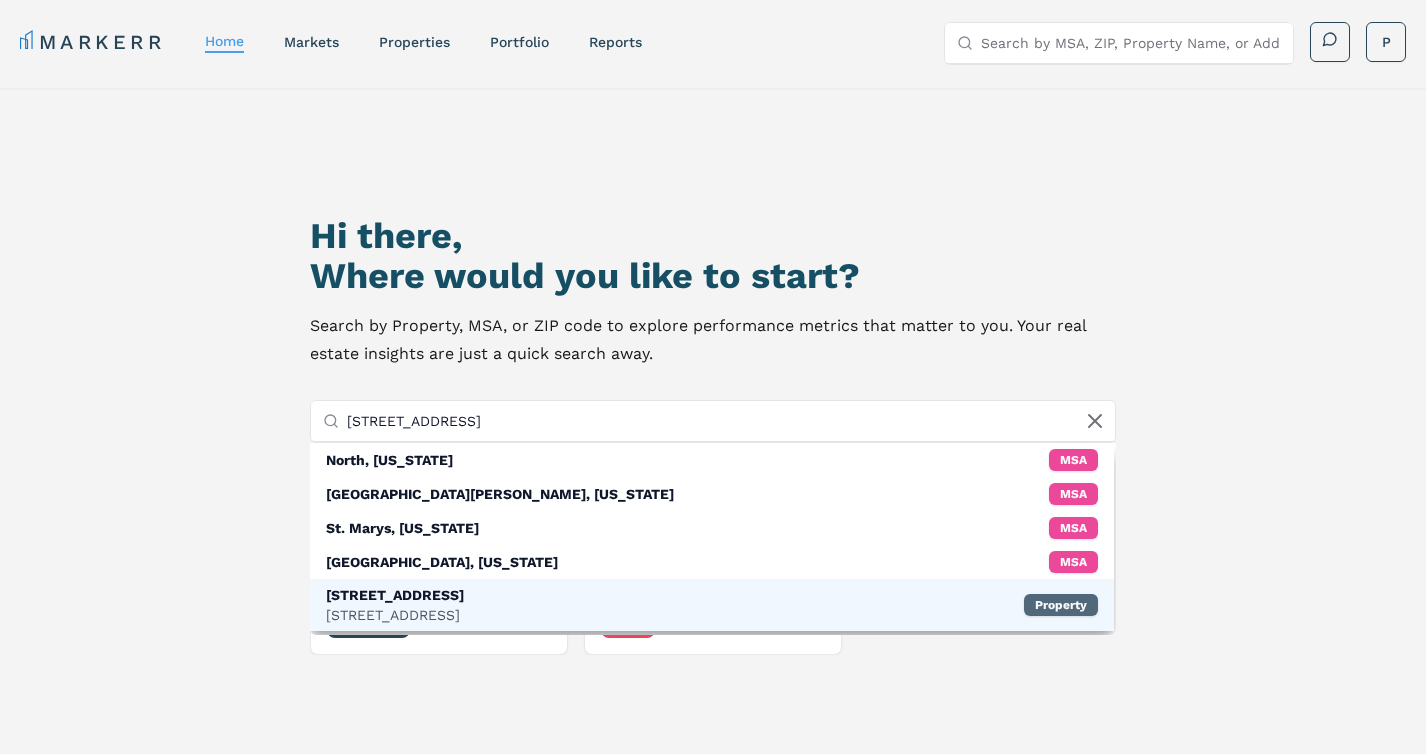 type on "[STREET_ADDRESS]" 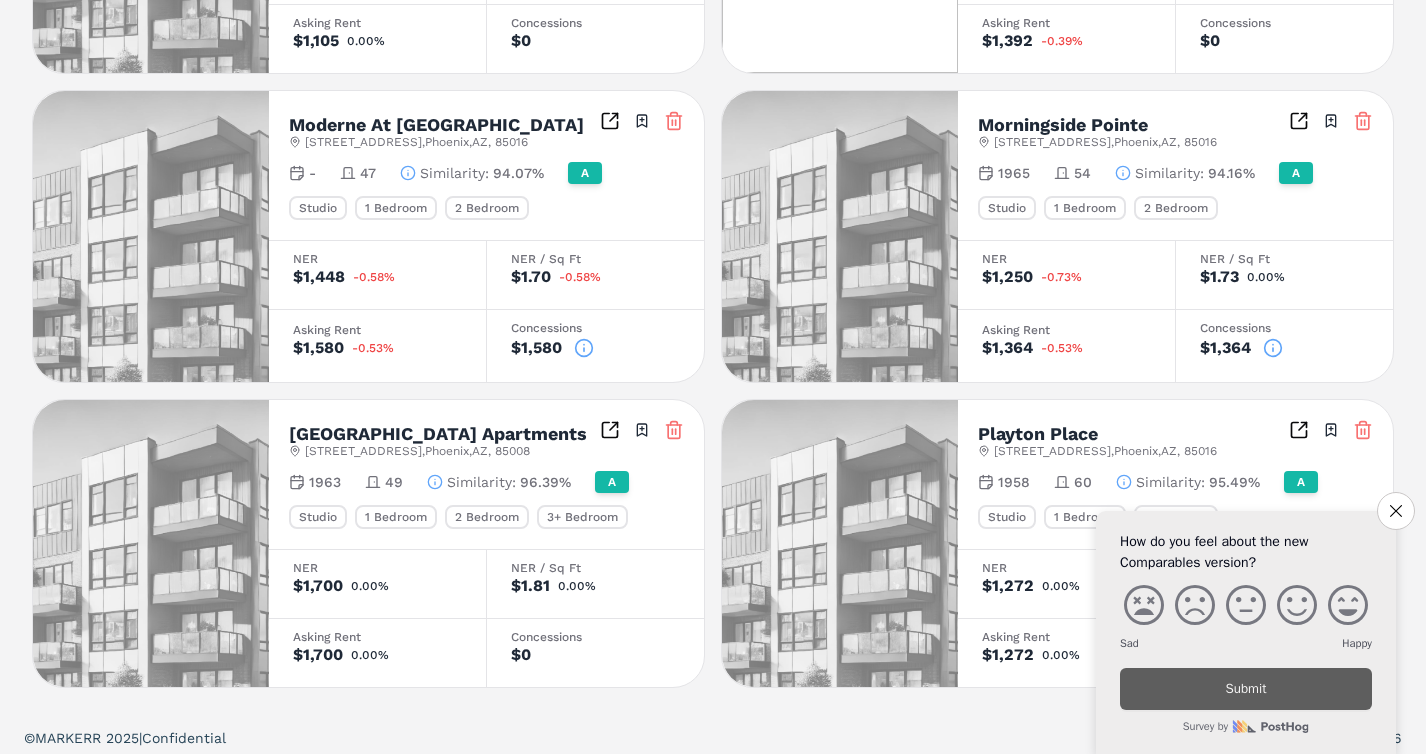 scroll, scrollTop: 1374, scrollLeft: 0, axis: vertical 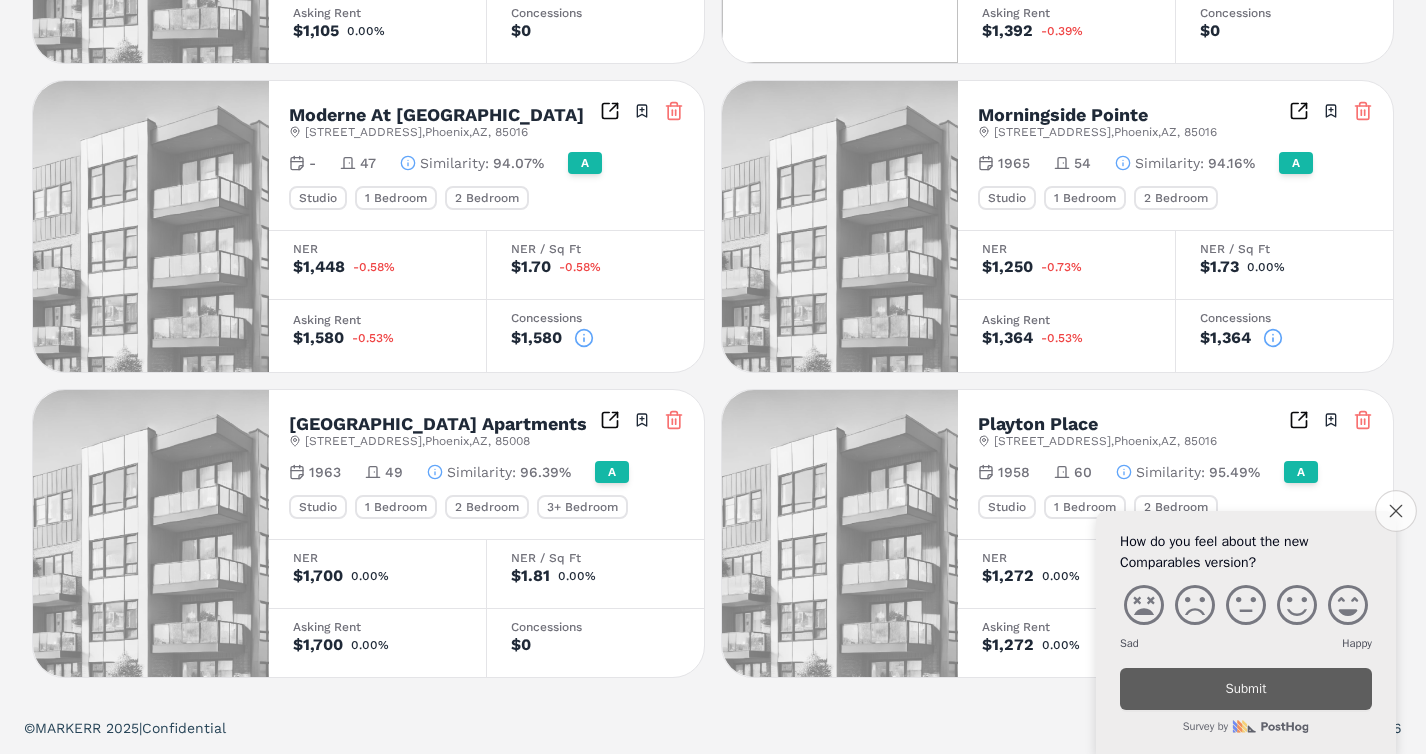 click on "Close survey" 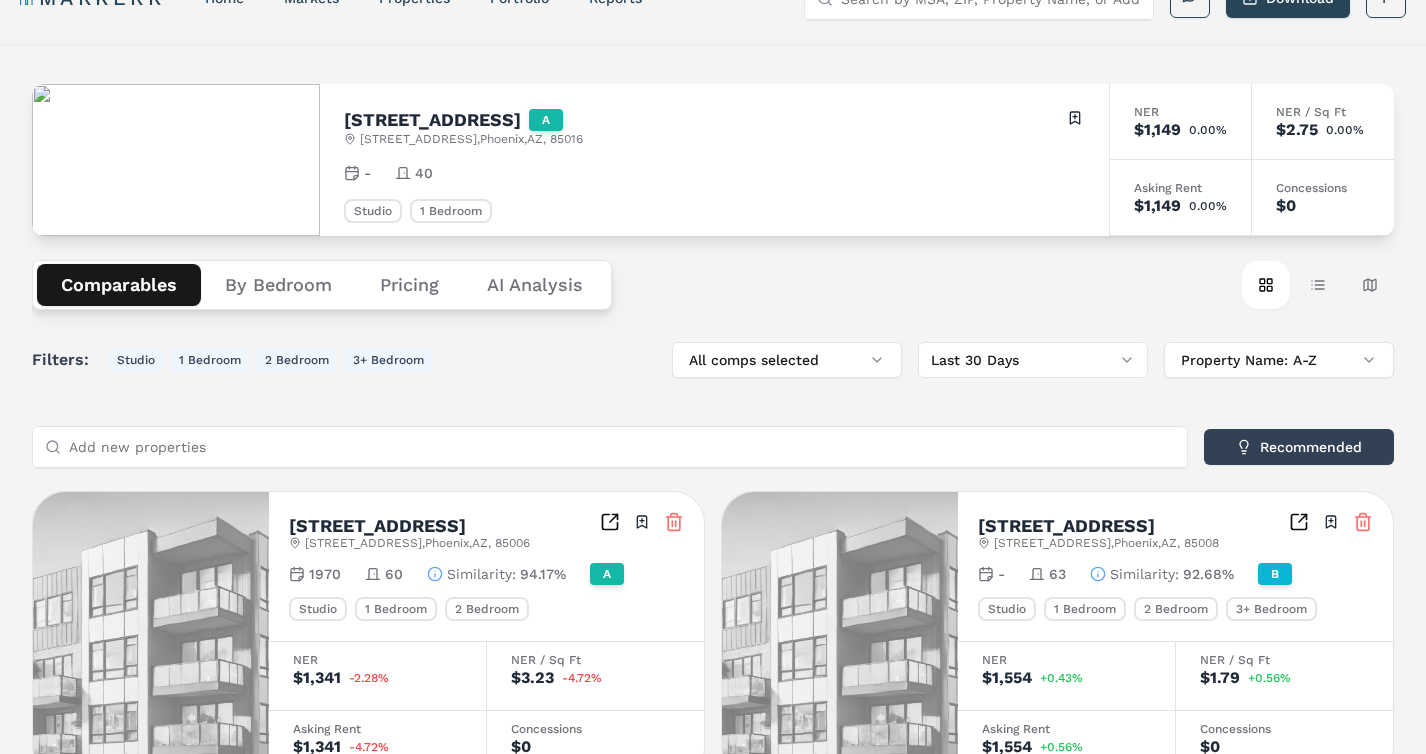 scroll, scrollTop: 0, scrollLeft: 0, axis: both 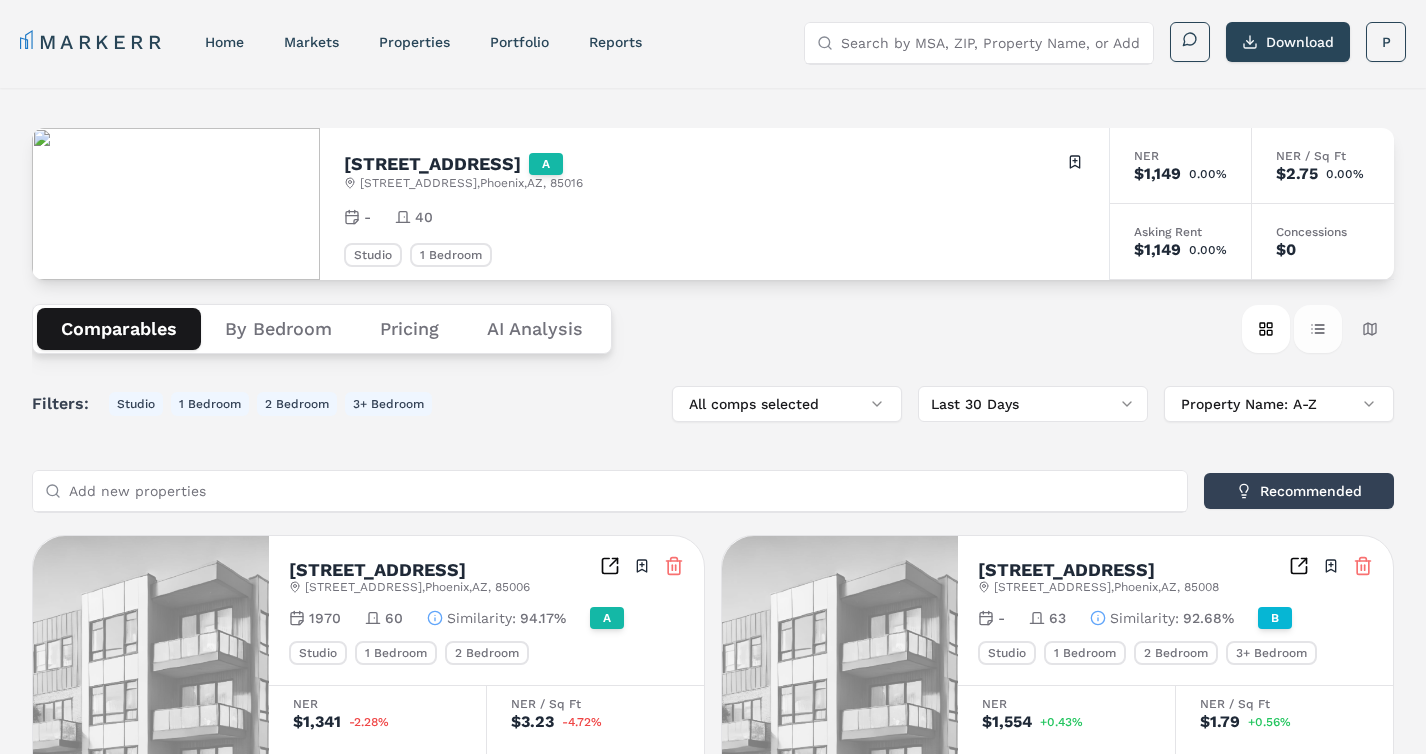 click on "Table view" at bounding box center (1318, 329) 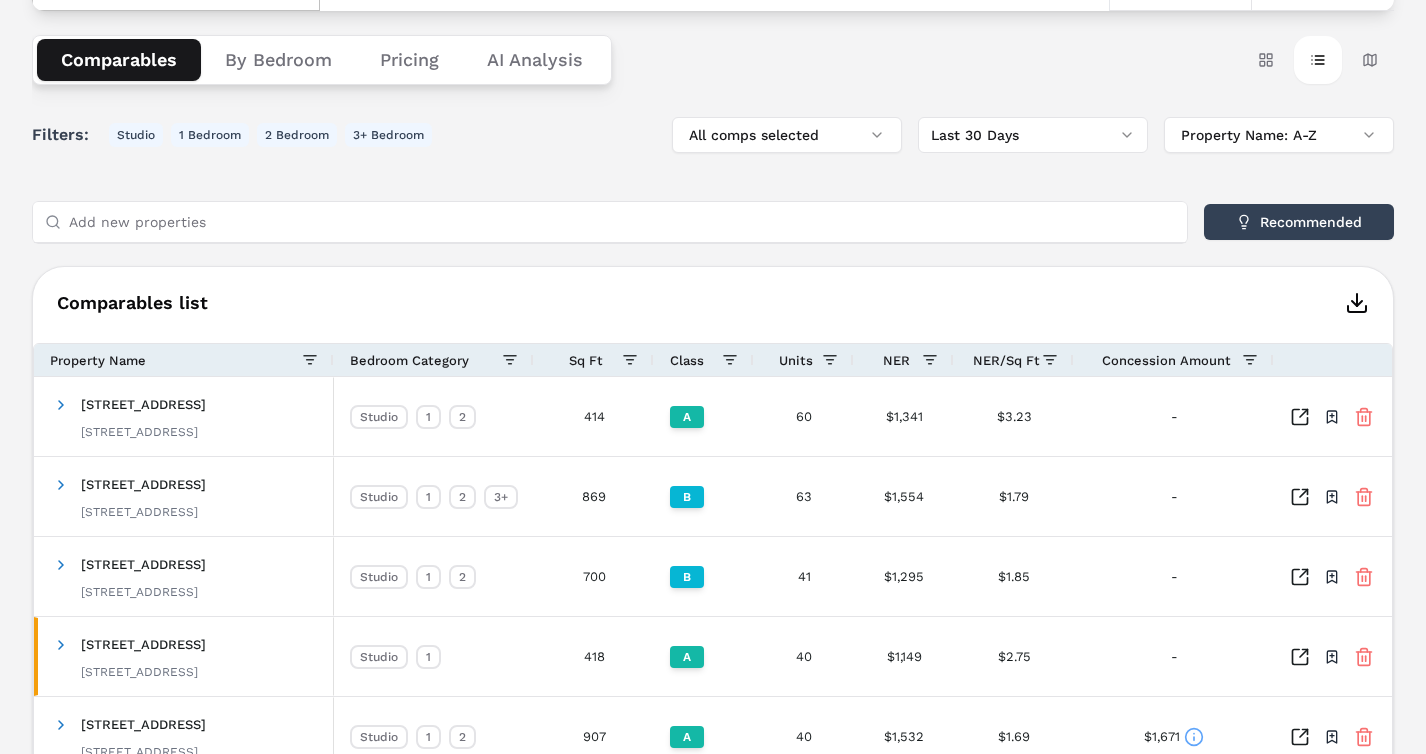 scroll, scrollTop: 270, scrollLeft: 0, axis: vertical 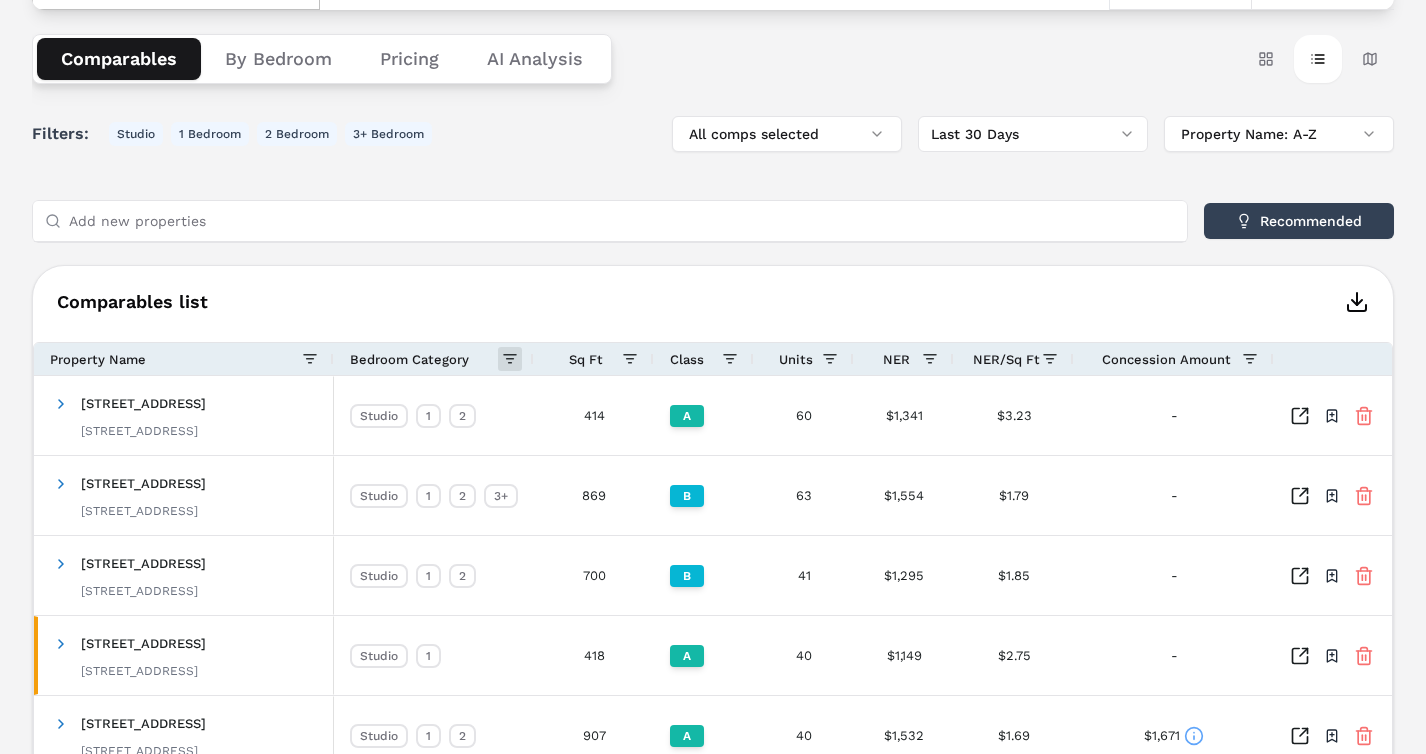 click at bounding box center (510, 359) 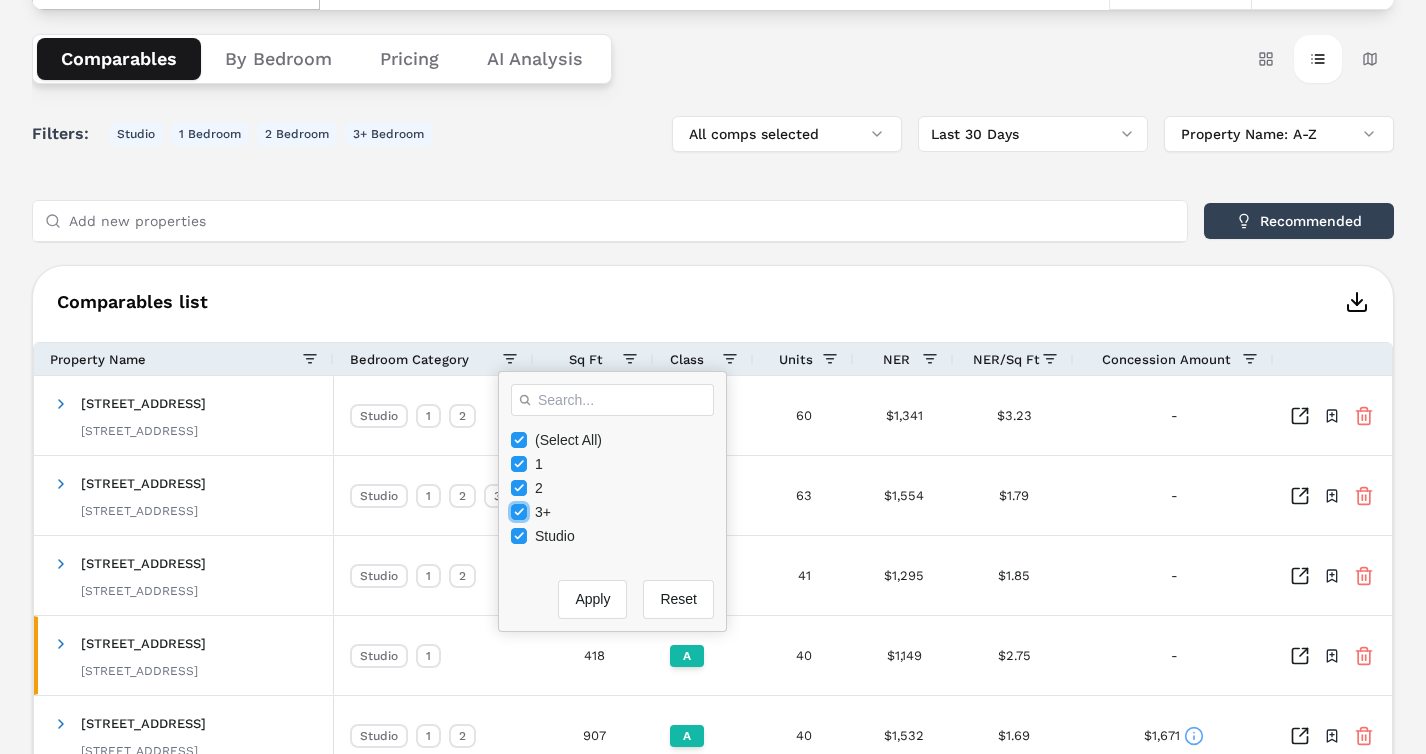 click at bounding box center [519, 512] 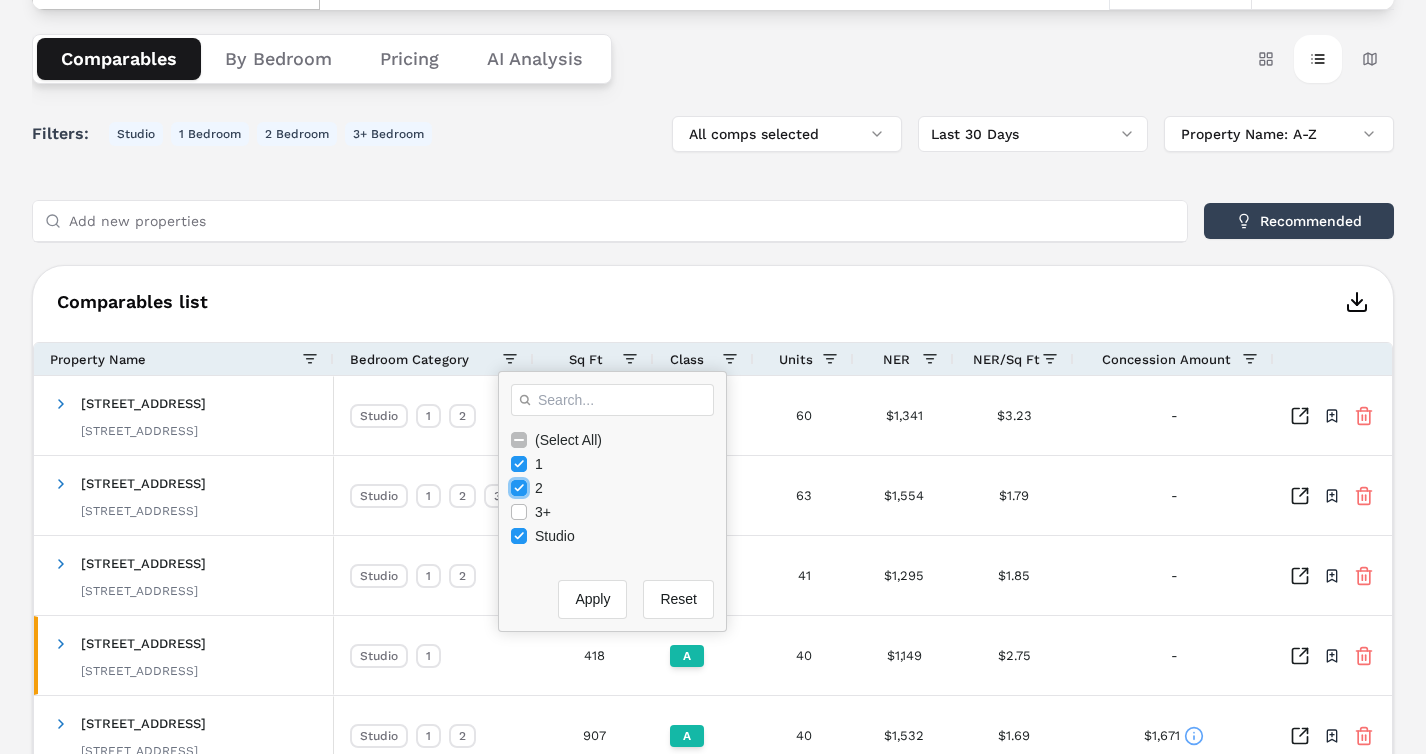 click at bounding box center (519, 488) 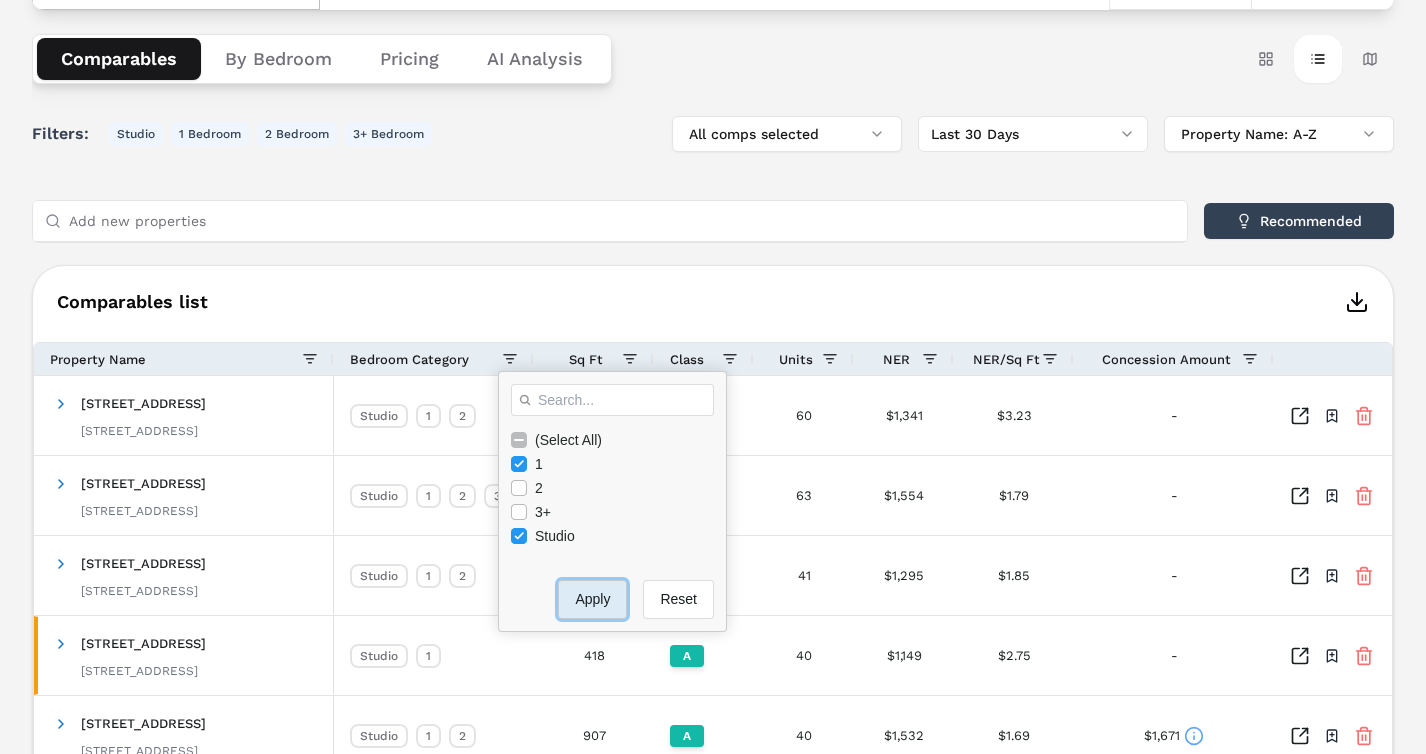 click on "Apply" at bounding box center (592, 599) 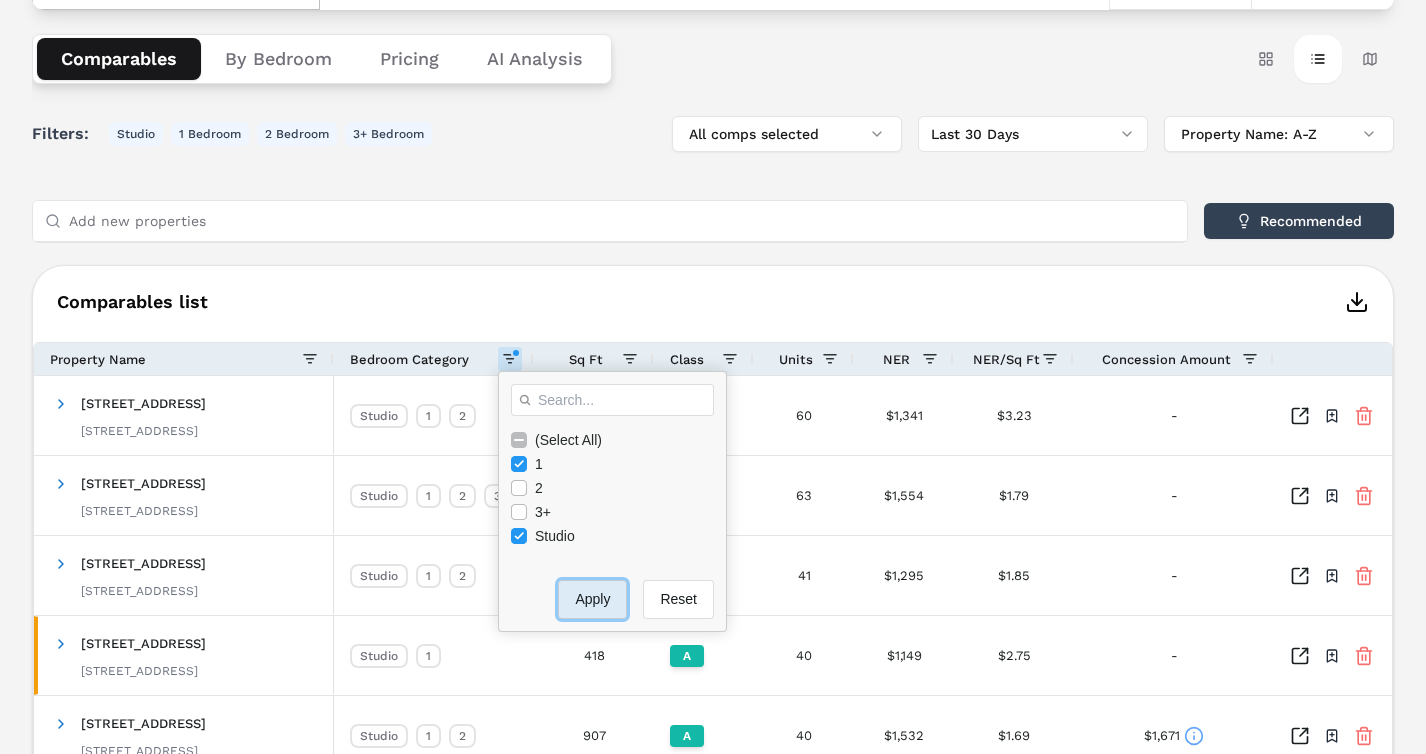 click on "Apply" at bounding box center (592, 599) 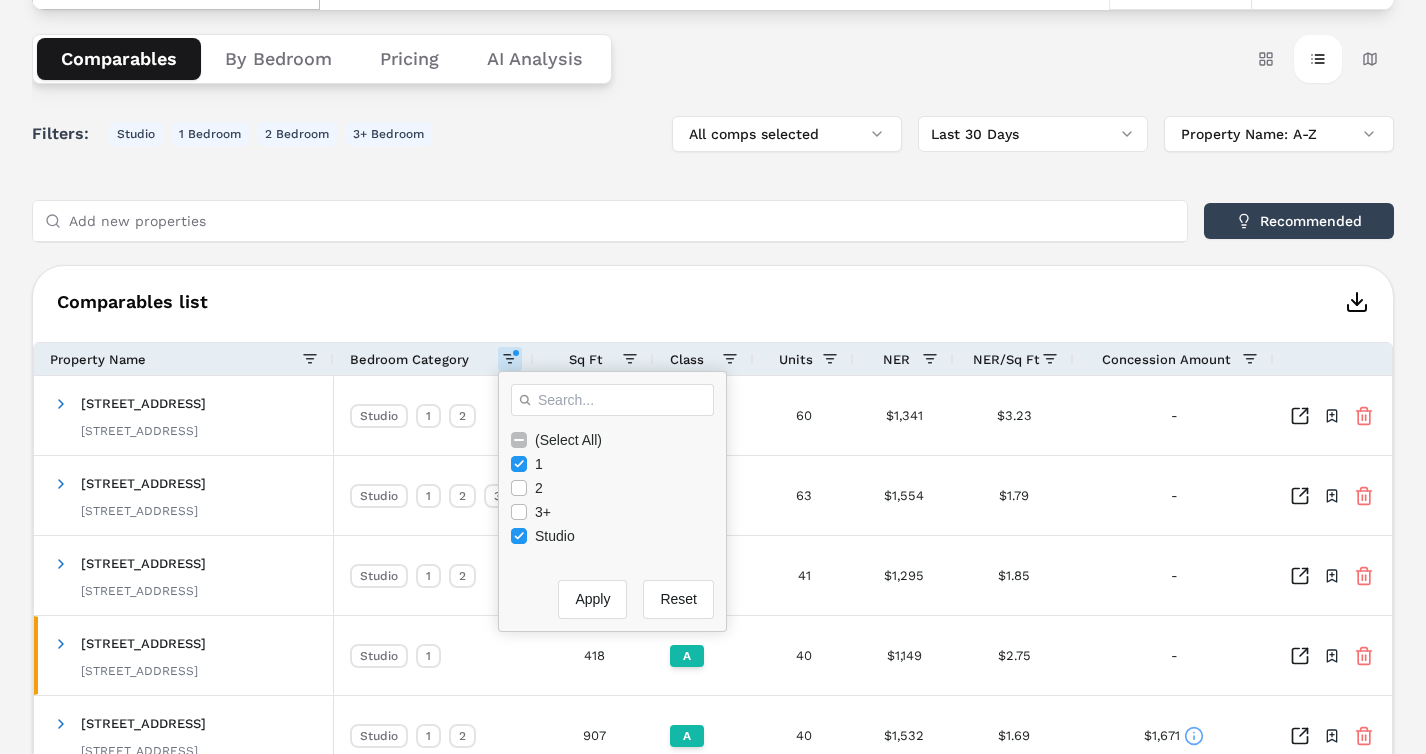 click on "Comparables list" at bounding box center (713, 302) 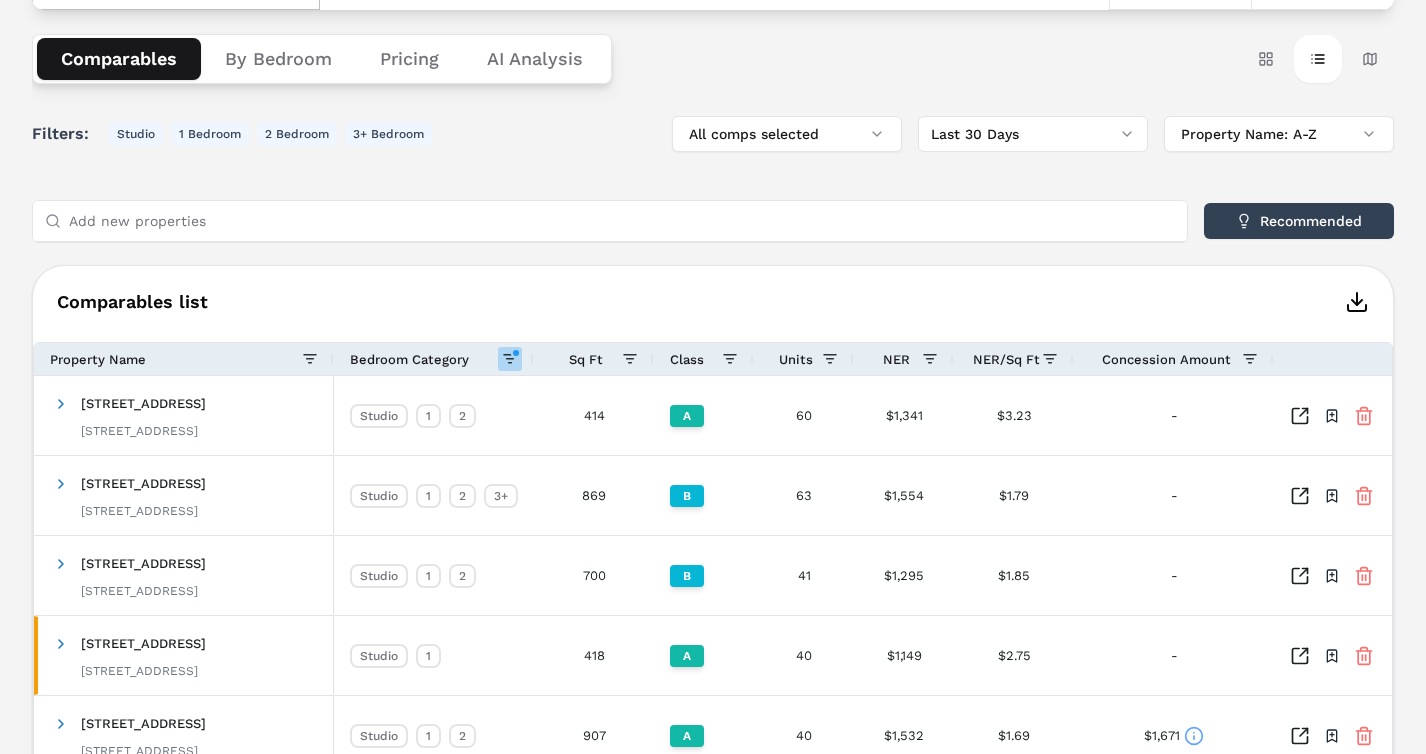 click at bounding box center [510, 359] 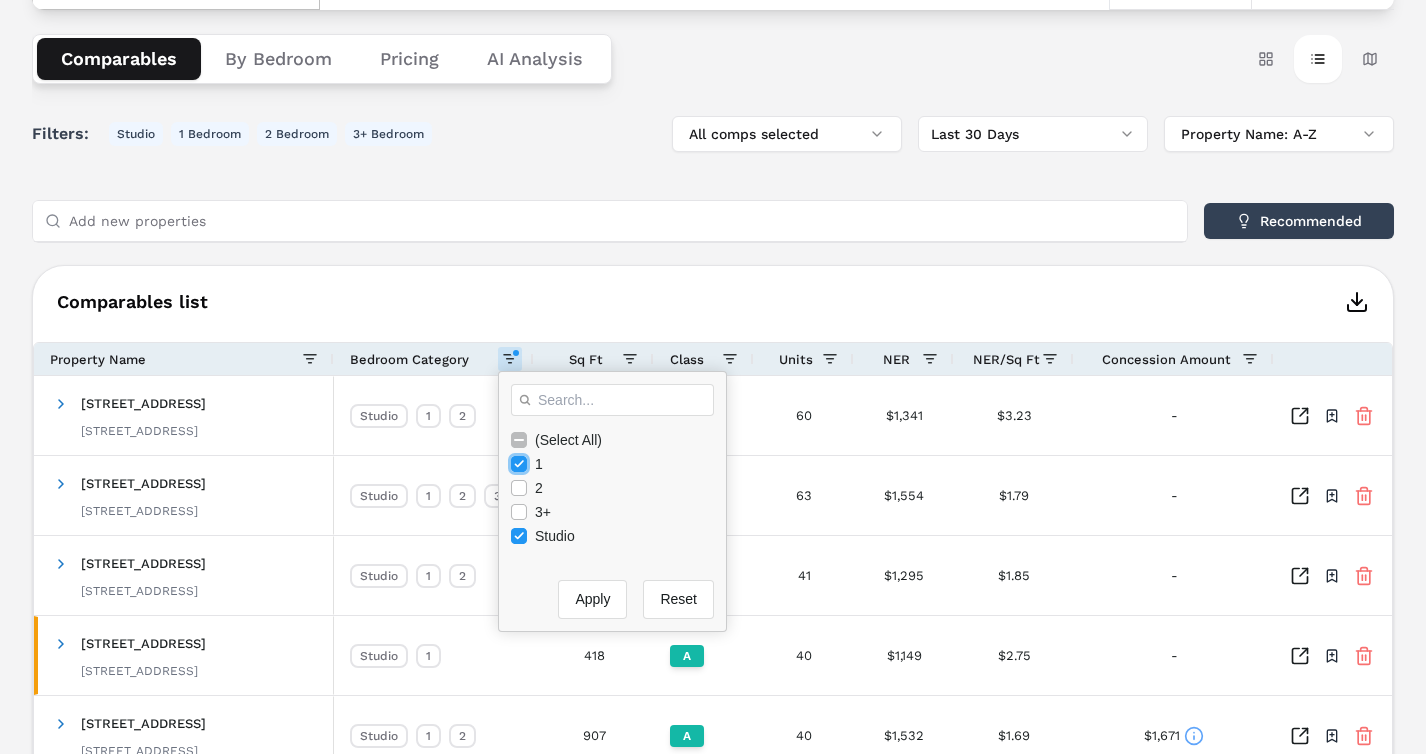 click at bounding box center [519, 464] 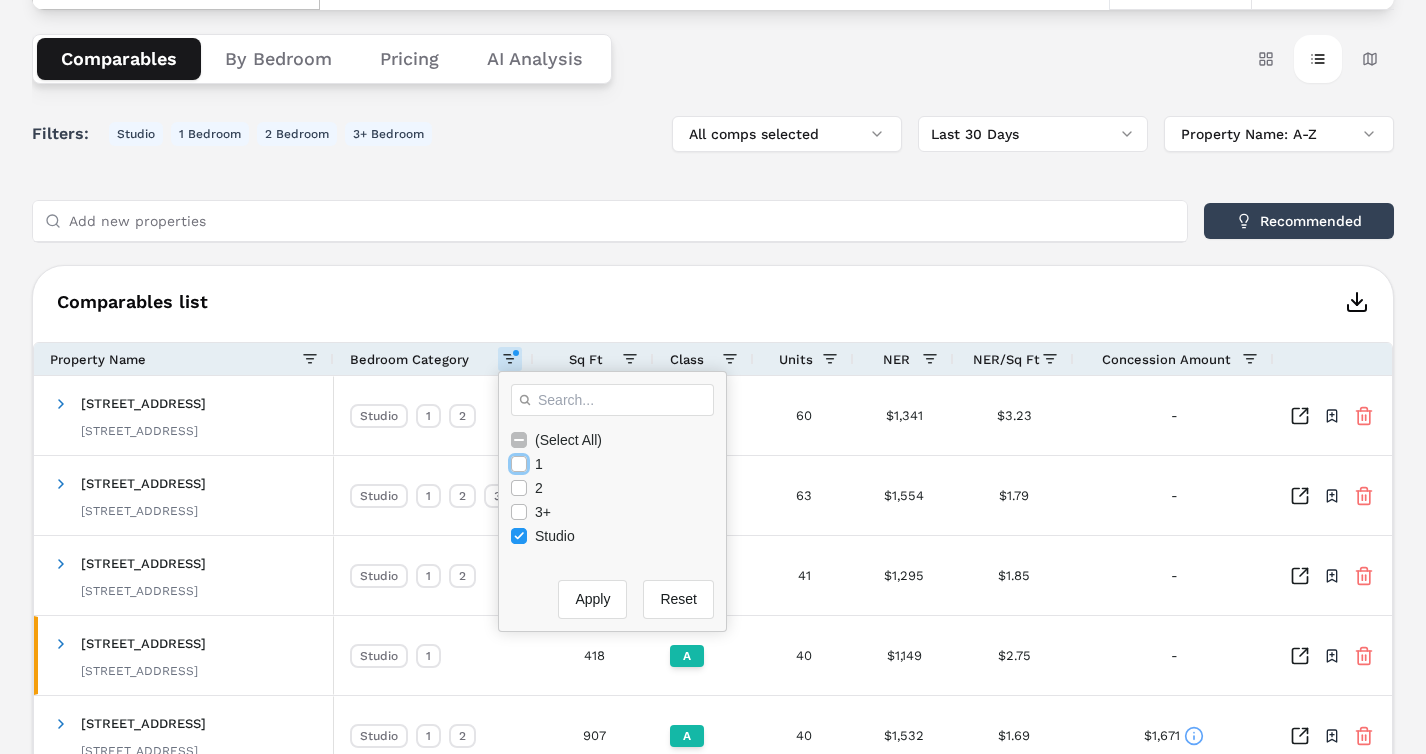 click at bounding box center [519, 464] 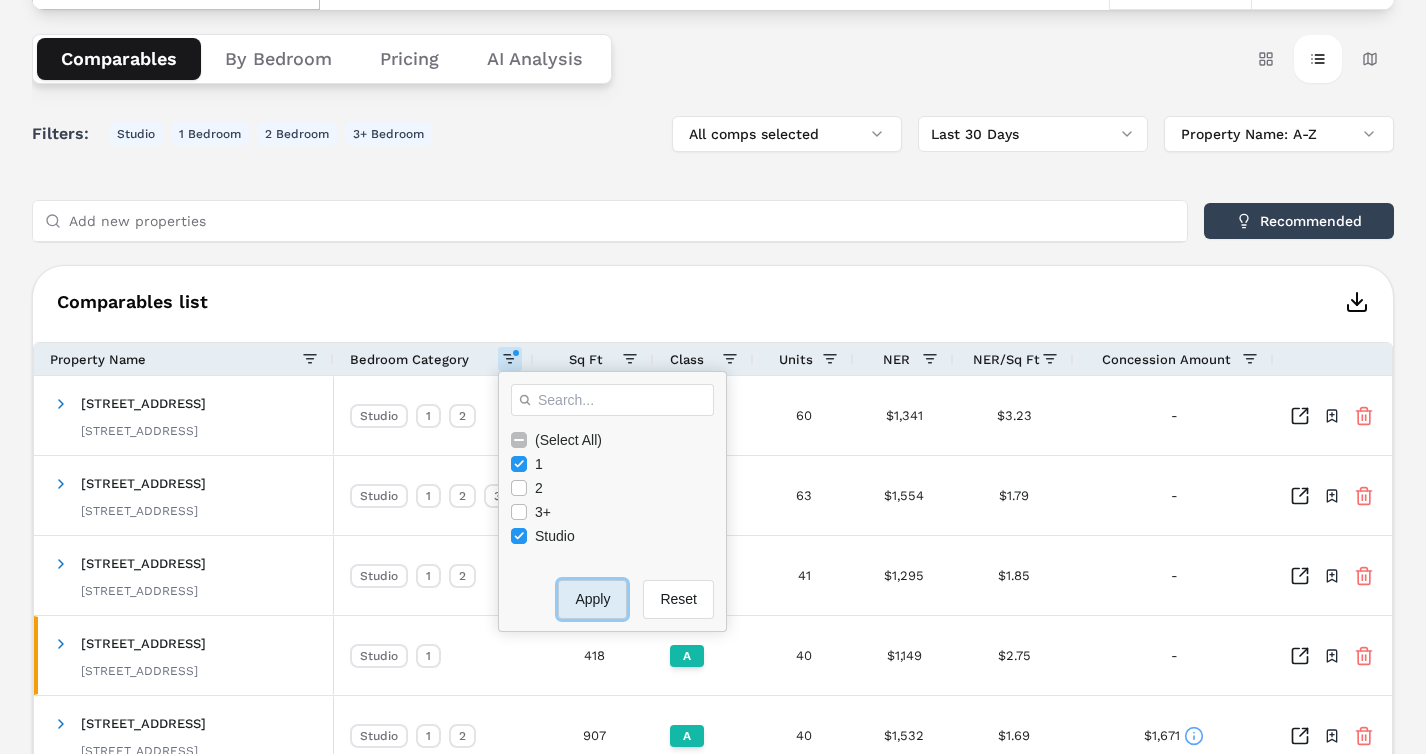 click on "Apply" at bounding box center (592, 599) 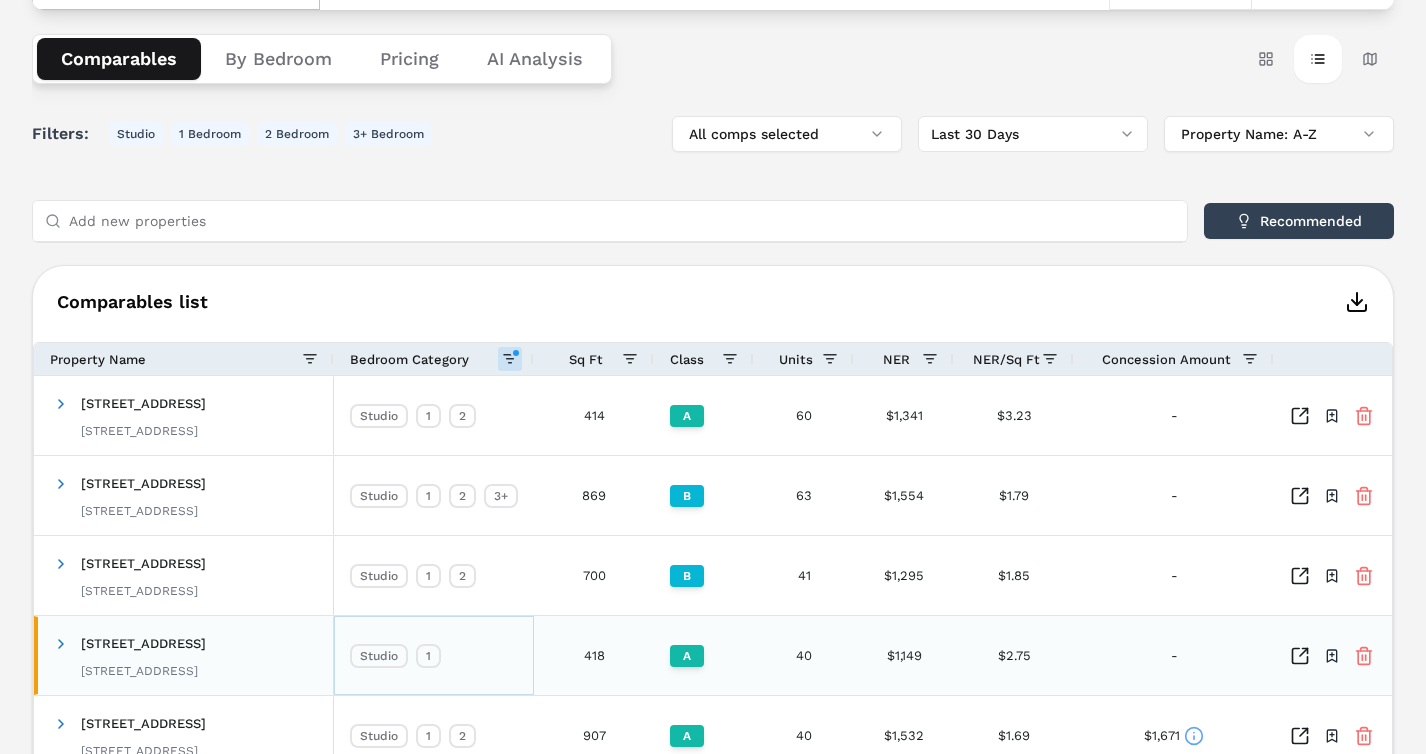 click on "Studio 1" at bounding box center [434, 655] 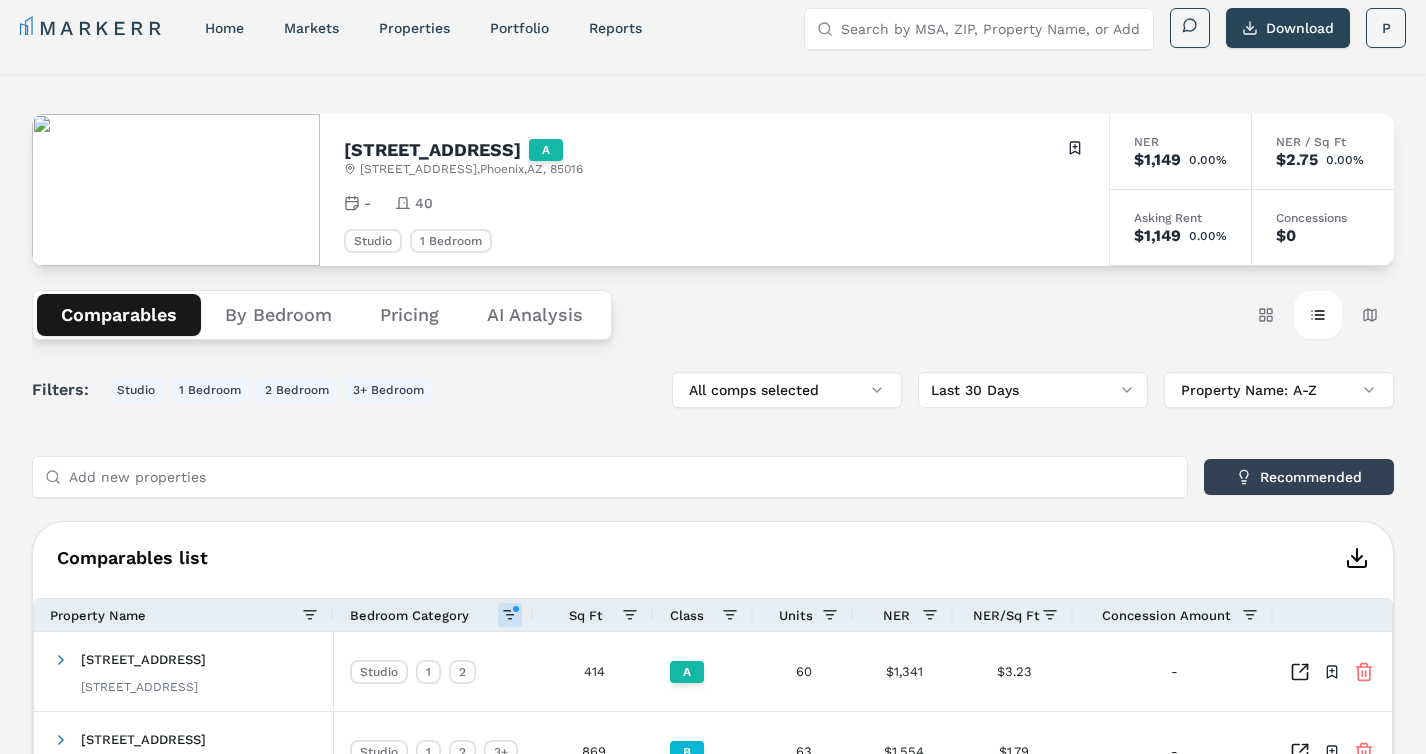 scroll, scrollTop: 0, scrollLeft: 0, axis: both 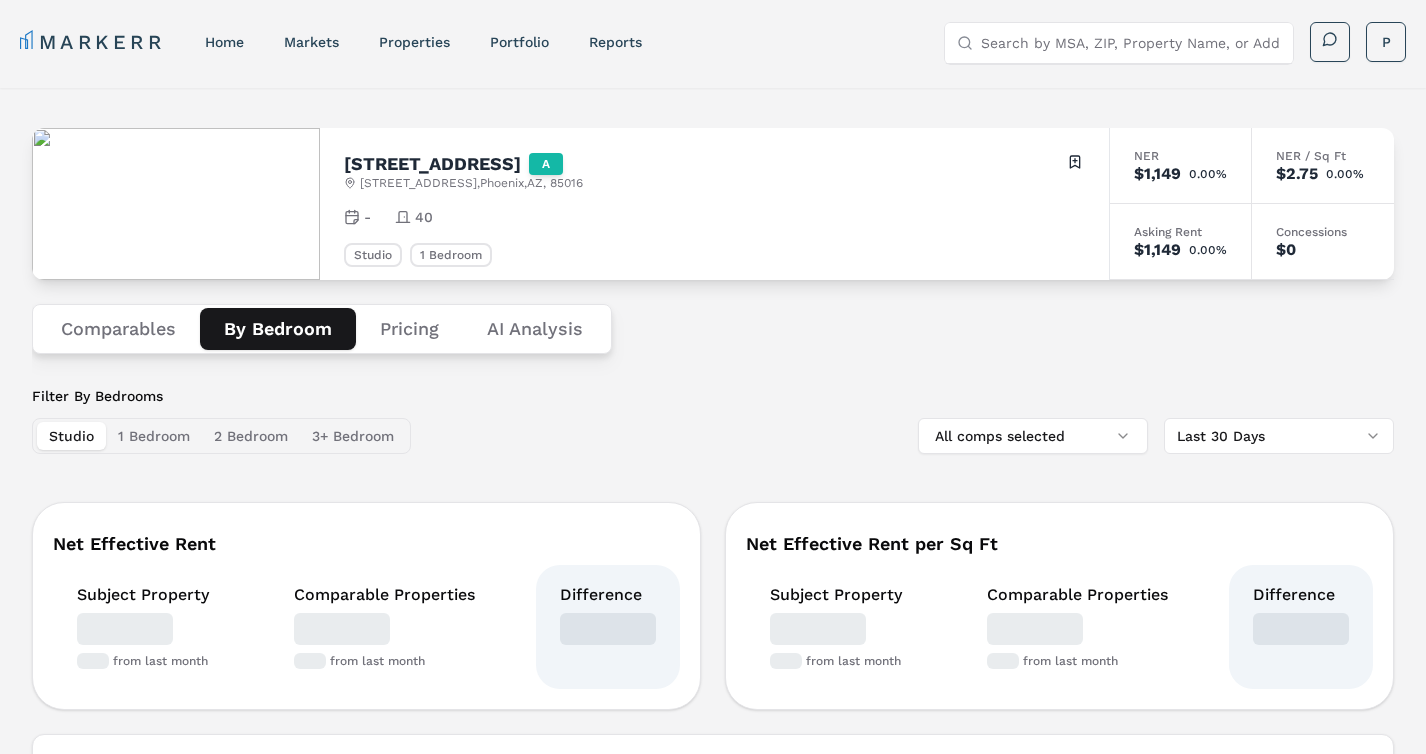 click on "By Bedroom" at bounding box center (278, 329) 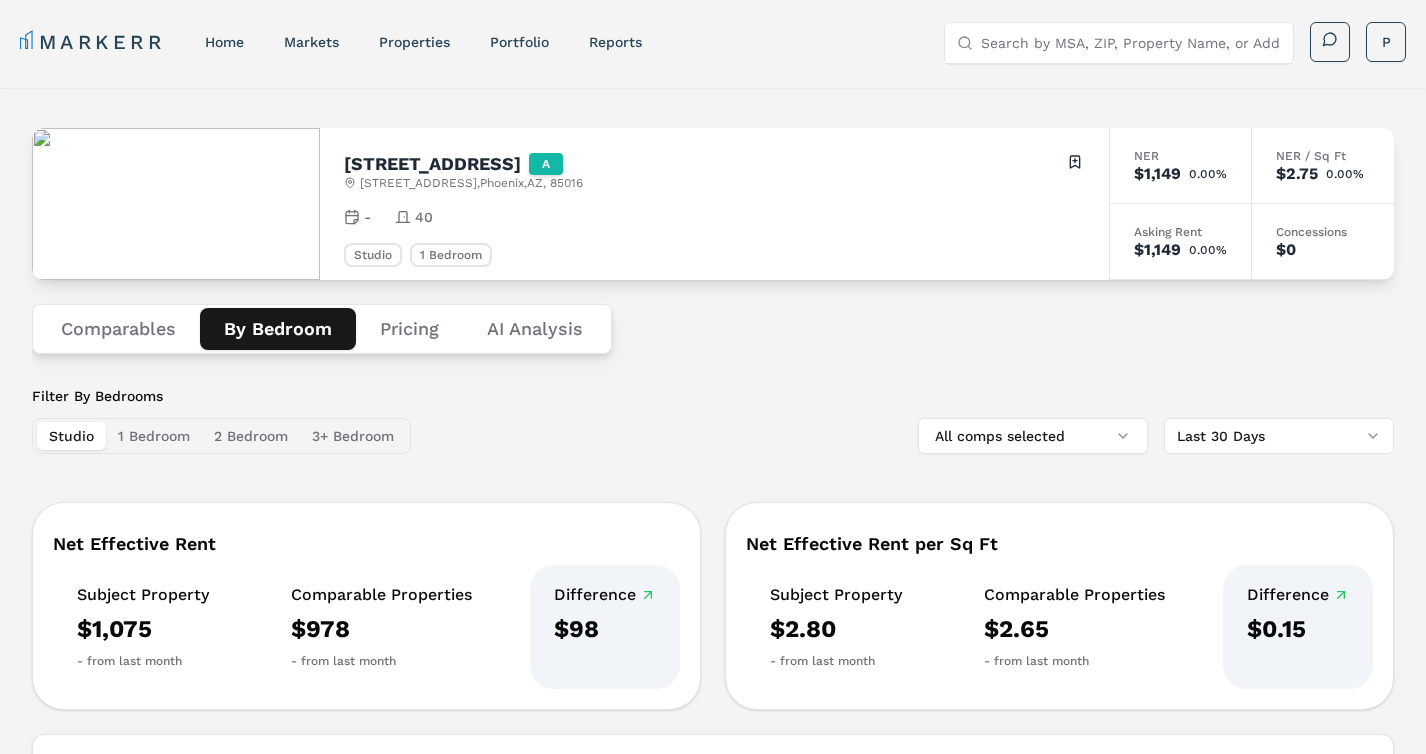click on "1 Bedroom" at bounding box center (154, 436) 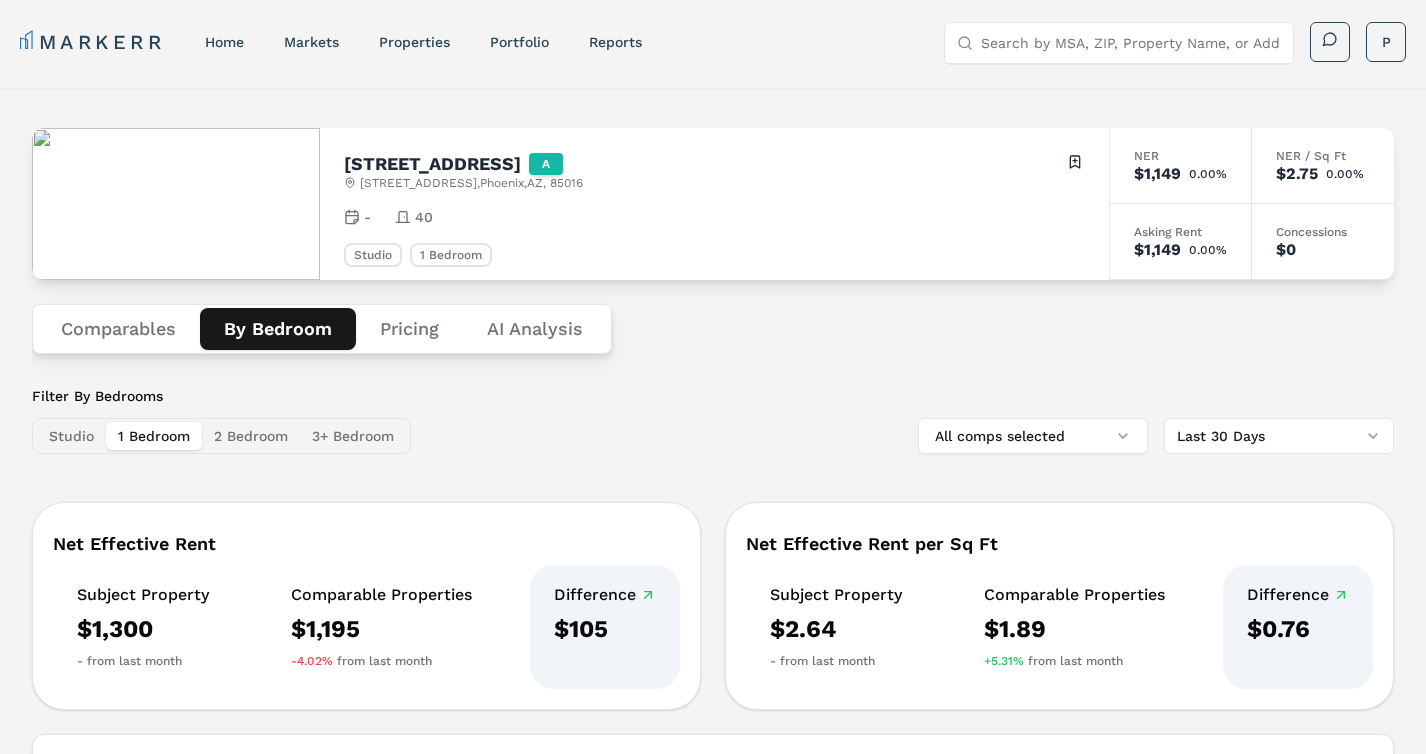 click on "2 Bedroom" at bounding box center (251, 436) 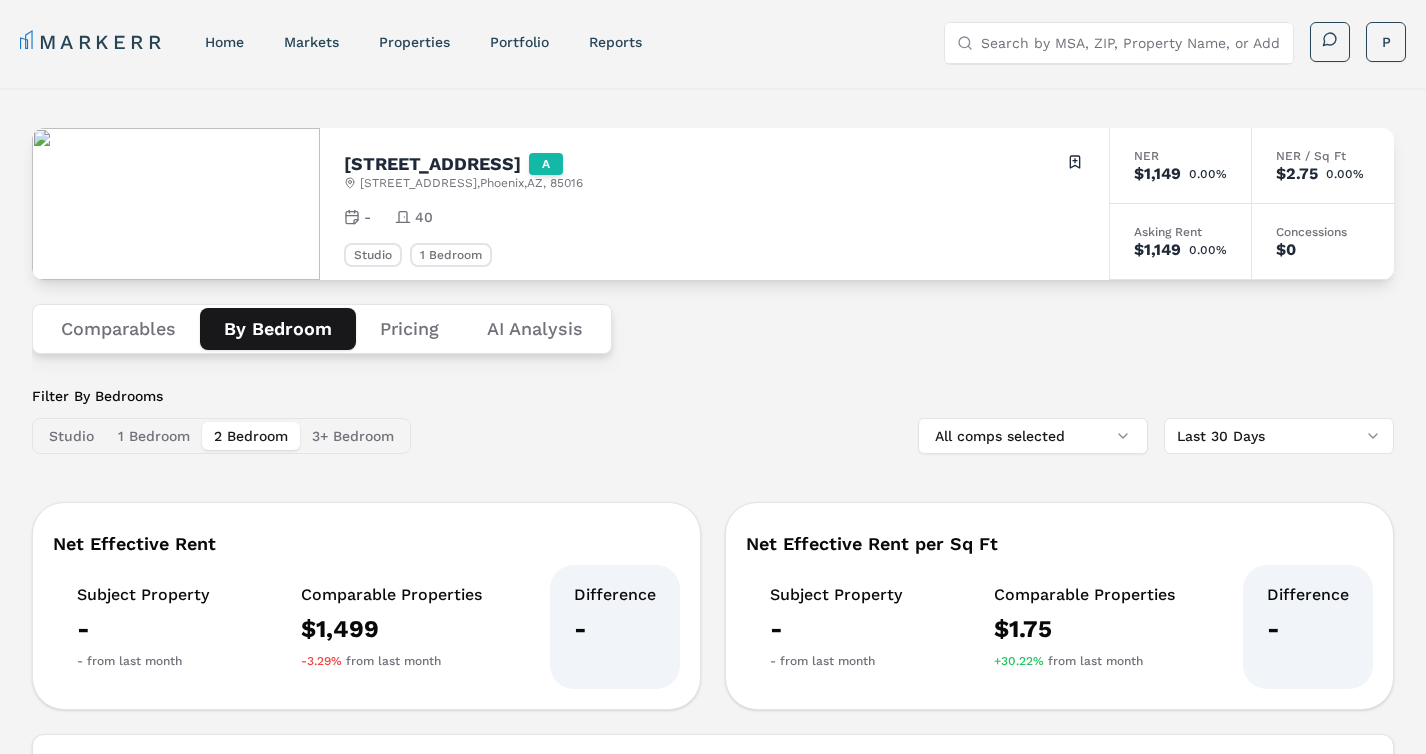 click on "3+ Bedroom" at bounding box center [353, 436] 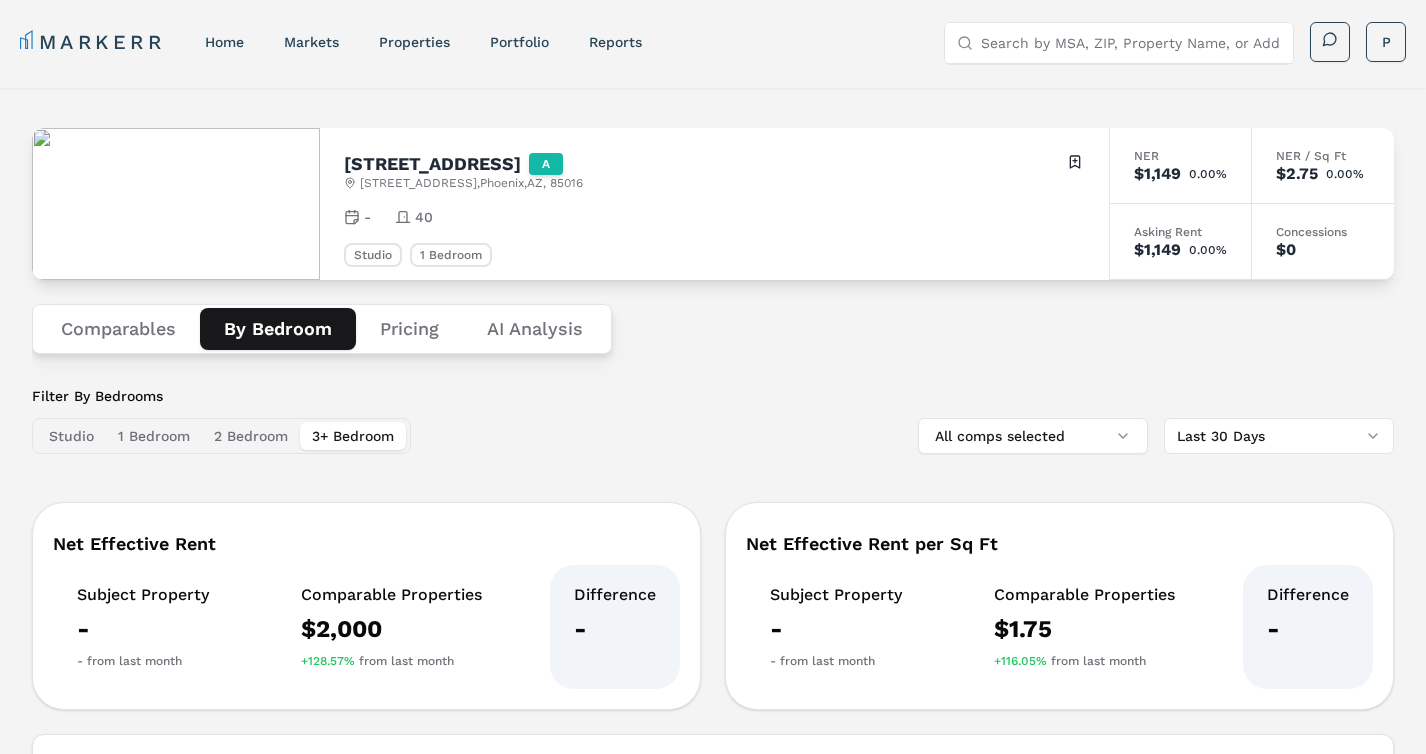 click on "Studio" at bounding box center [71, 436] 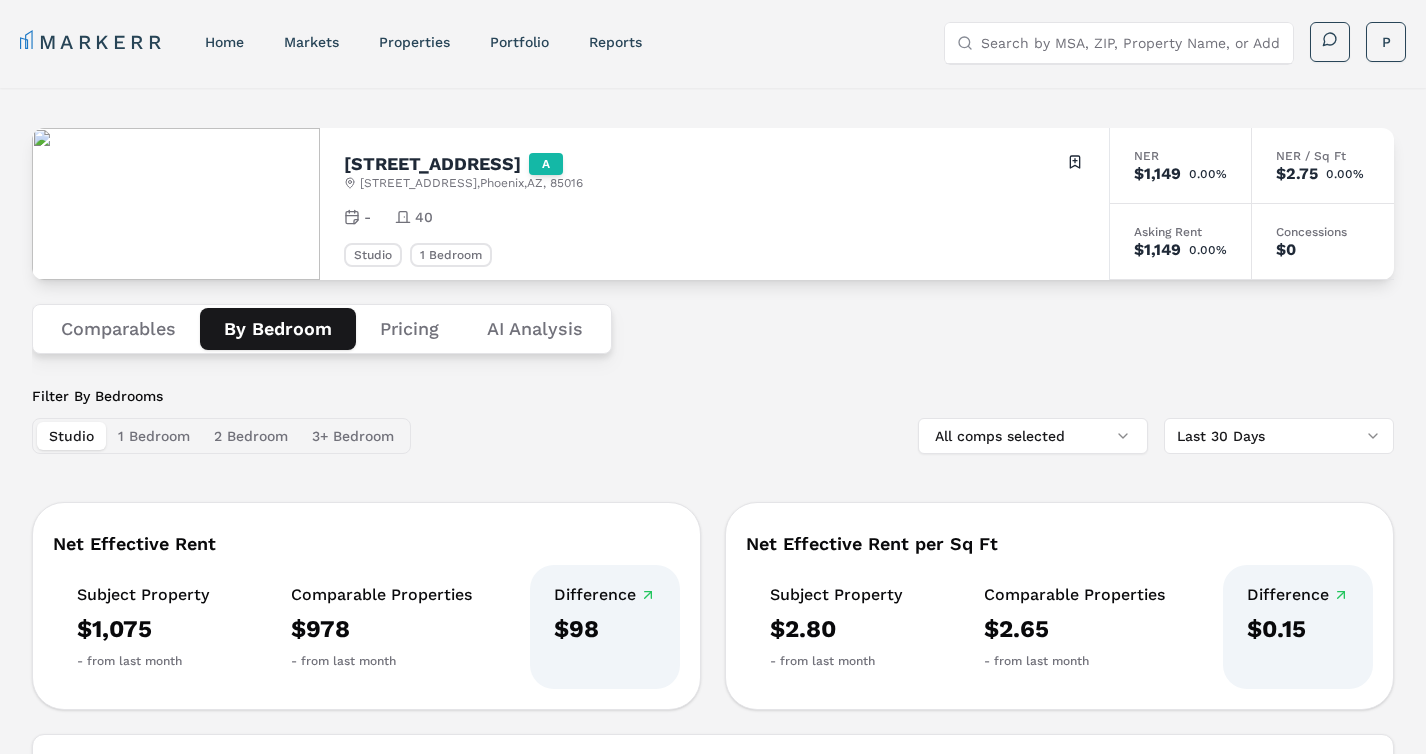 click on "Pricing" at bounding box center (409, 329) 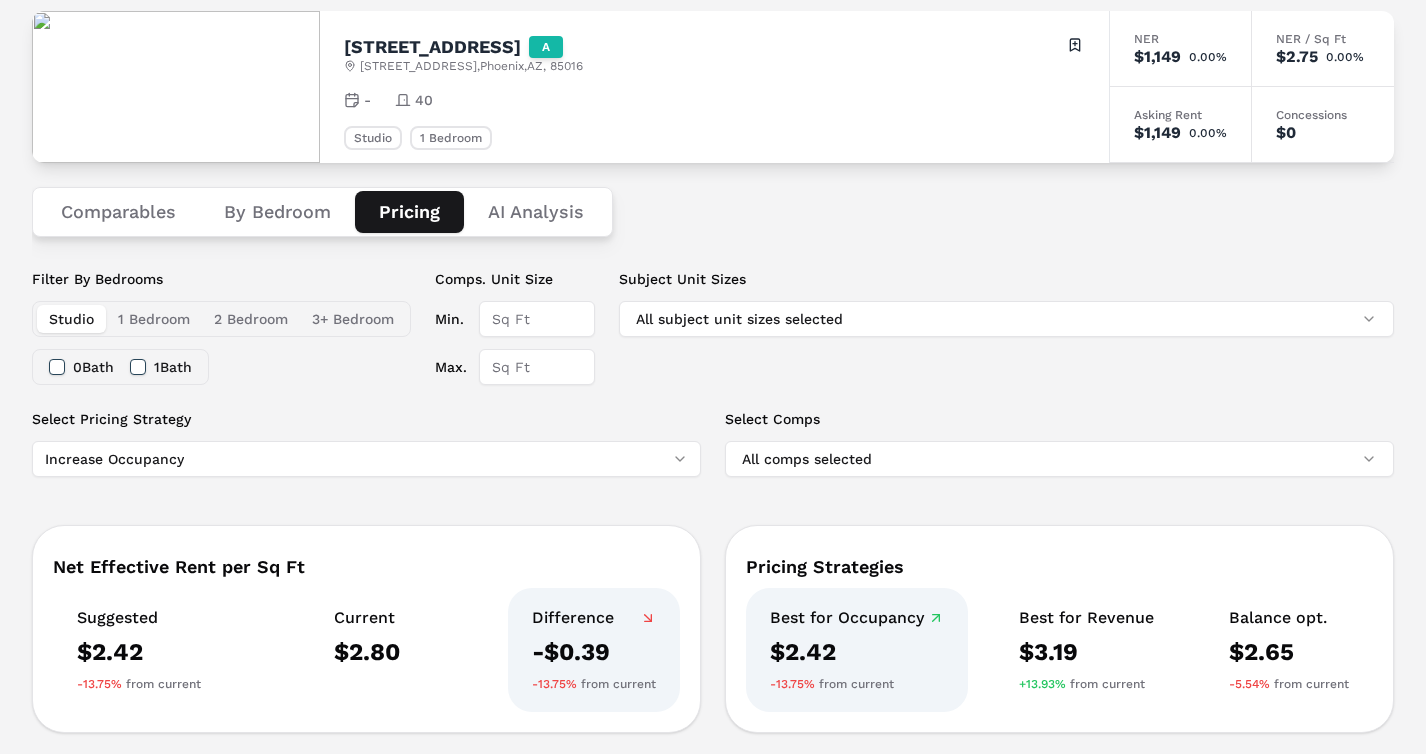 scroll, scrollTop: 122, scrollLeft: 0, axis: vertical 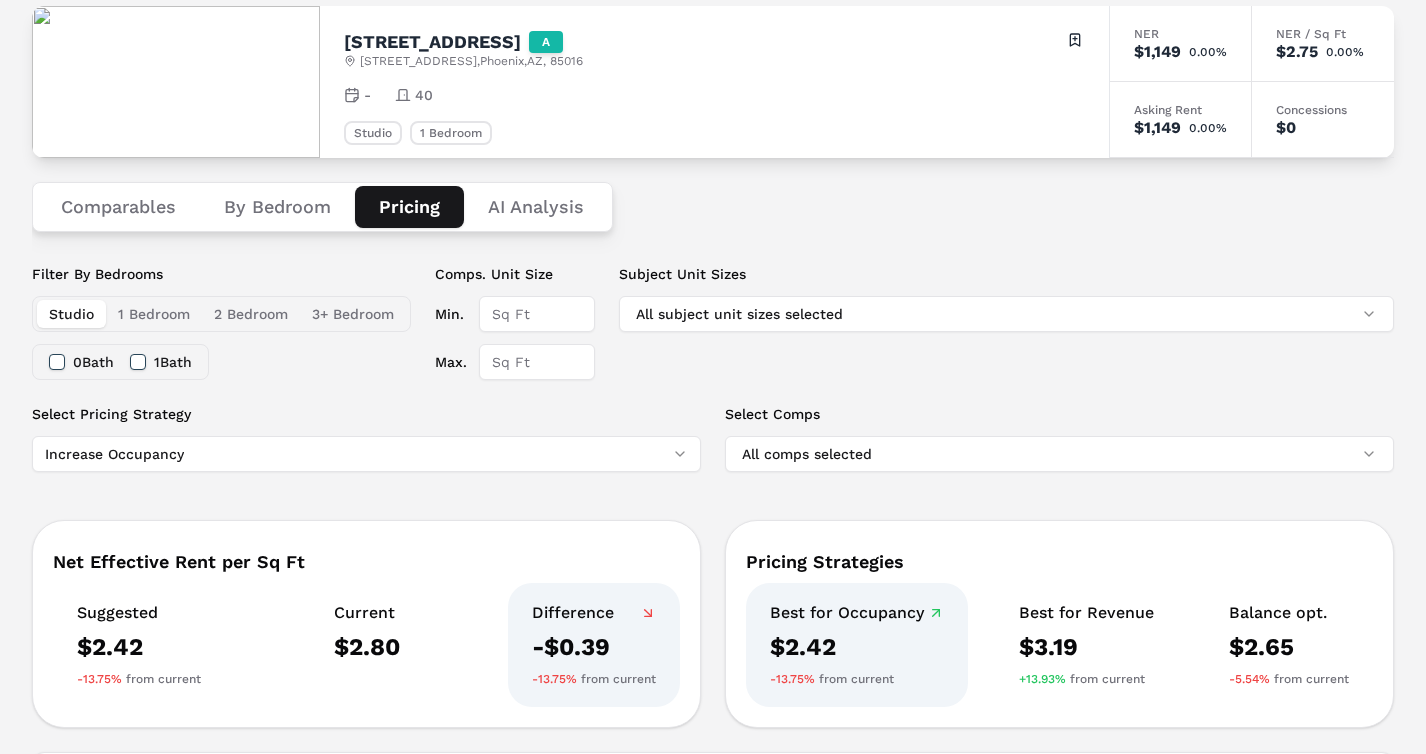 click on "MARKERR home markets properties Portfolio reports Search by MSA, ZIP, Property Name, or Address P MARKERR Toggle menu Search by MSA, ZIP, Property Name, or Address home markets properties Portfolio reports P [STREET_ADDRESS] Toggle portfolio menu - 40 Studio 1 Bedroom NER $1,149 0.00% NER / Sq Ft $2.75 0.00% Asking Rent $1,149 0.00% Concessions $0 Comparables By Bedroom Pricing AI Analysis Filter By Bedrooms Studio 1 Bedroom 2 Bedroom 3+ Bedroom 0  Bath 1  Bath Comps. Unit Size Min. Max. Subject Unit Sizes All subject unit sizes selected Select Pricing Strategy Increase Occupancy Select Comps All comps selected Net Effective Rent per Sq Ft Suggested   $2.42 -13.75%   from current Current   $2.80 Difference   -$0.39 -13.75%   from current Pricing Strategies Best for Occupancy   $2.42 -13.75%   from current Best for Revenue   $3.19 +13.93%   from current Balance opt.   $2.65 -5.54%   from current Suggested Rent vs Comparable Rents by Sq Ft Chart Comps" at bounding box center [713, 819] 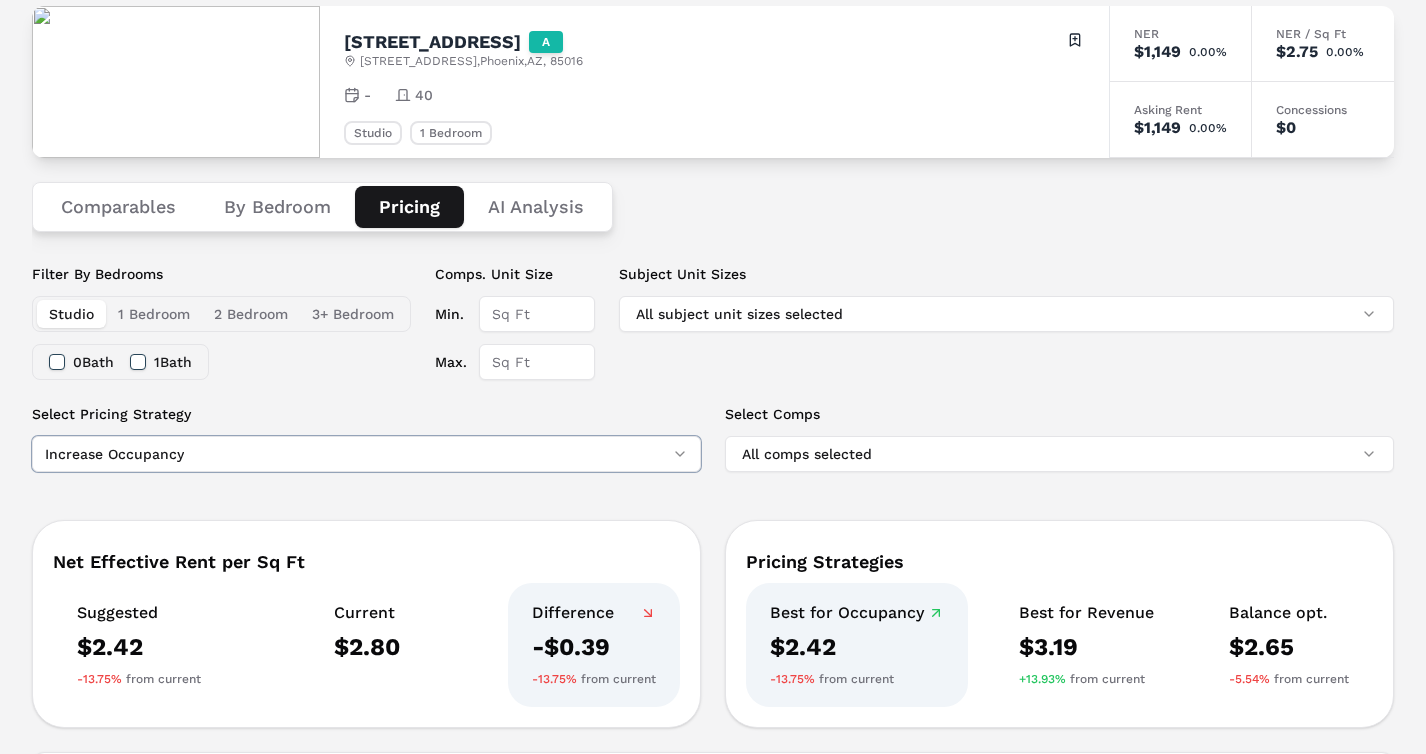 click on "MARKERR home markets properties Portfolio reports Search by MSA, ZIP, Property Name, or Address P MARKERR Toggle menu Search by MSA, ZIP, Property Name, or Address home markets properties Portfolio reports P [STREET_ADDRESS] Toggle portfolio menu - 40 Studio 1 Bedroom NER $1,149 0.00% NER / Sq Ft $2.75 0.00% Asking Rent $1,149 0.00% Concessions $0 Comparables By Bedroom Pricing AI Analysis Filter By Bedrooms Studio 1 Bedroom 2 Bedroom 3+ Bedroom 0  Bath 1  Bath Comps. Unit Size Min. Max. Subject Unit Sizes All subject unit sizes selected Select Pricing Strategy Increase Occupancy Select Comps All comps selected Net Effective Rent per Sq Ft Suggested   $2.42 -13.75%   from current Current   $2.80 Difference   -$0.39 -13.75%   from current Pricing Strategies Best for Occupancy   $2.42 -13.75%   from current Best for Revenue   $3.19 +13.93%   from current Balance opt.   $2.65 -5.54%   from current Suggested Rent vs Comparable Rents by Sq Ft Chart Comps" at bounding box center (713, 819) 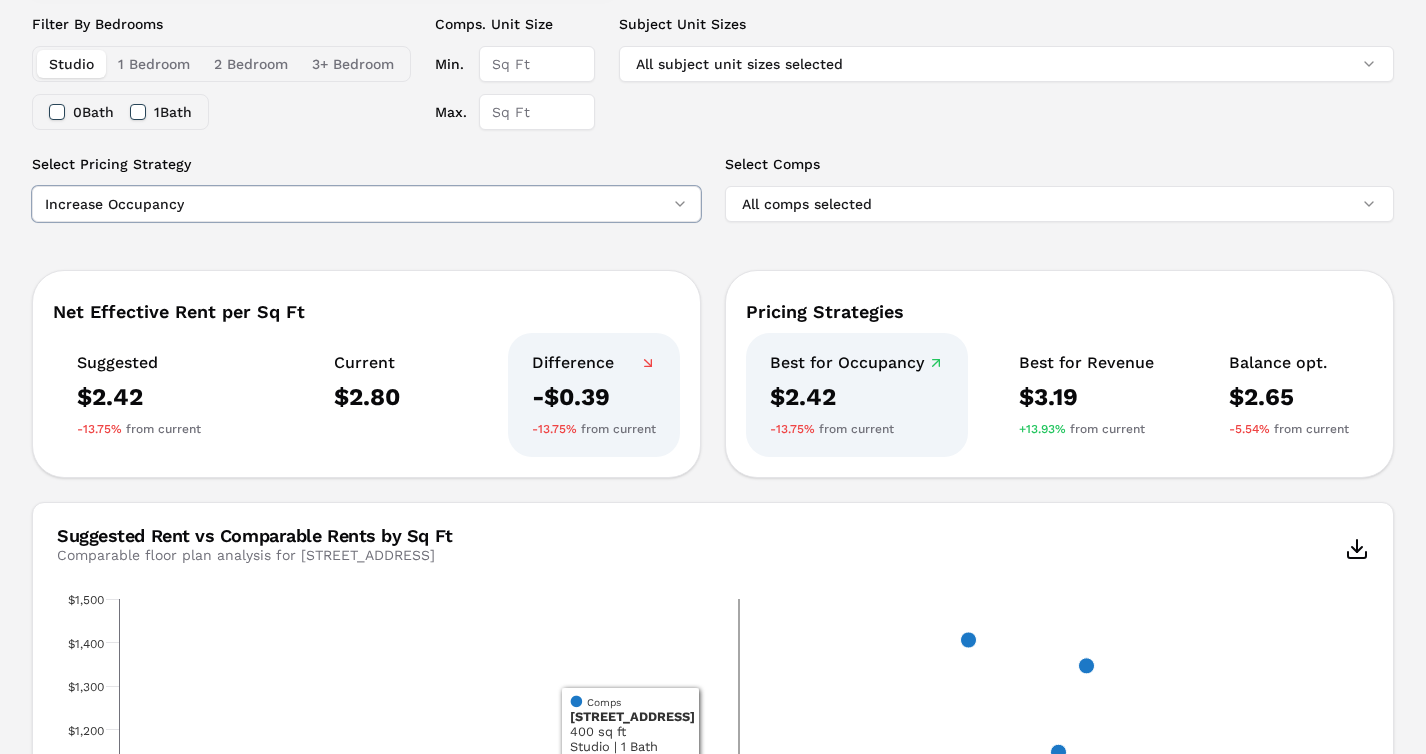 scroll, scrollTop: 371, scrollLeft: 0, axis: vertical 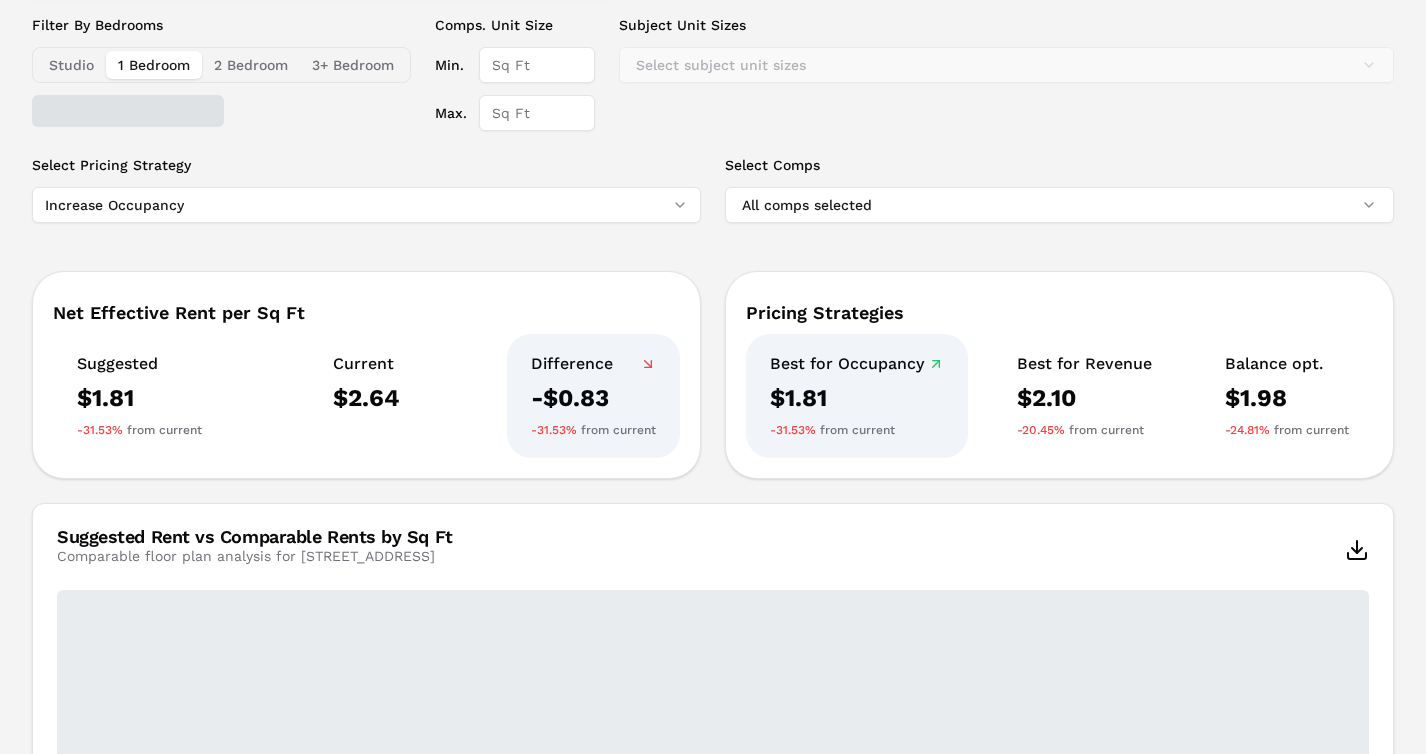 click on "1 Bedroom" at bounding box center [154, 65] 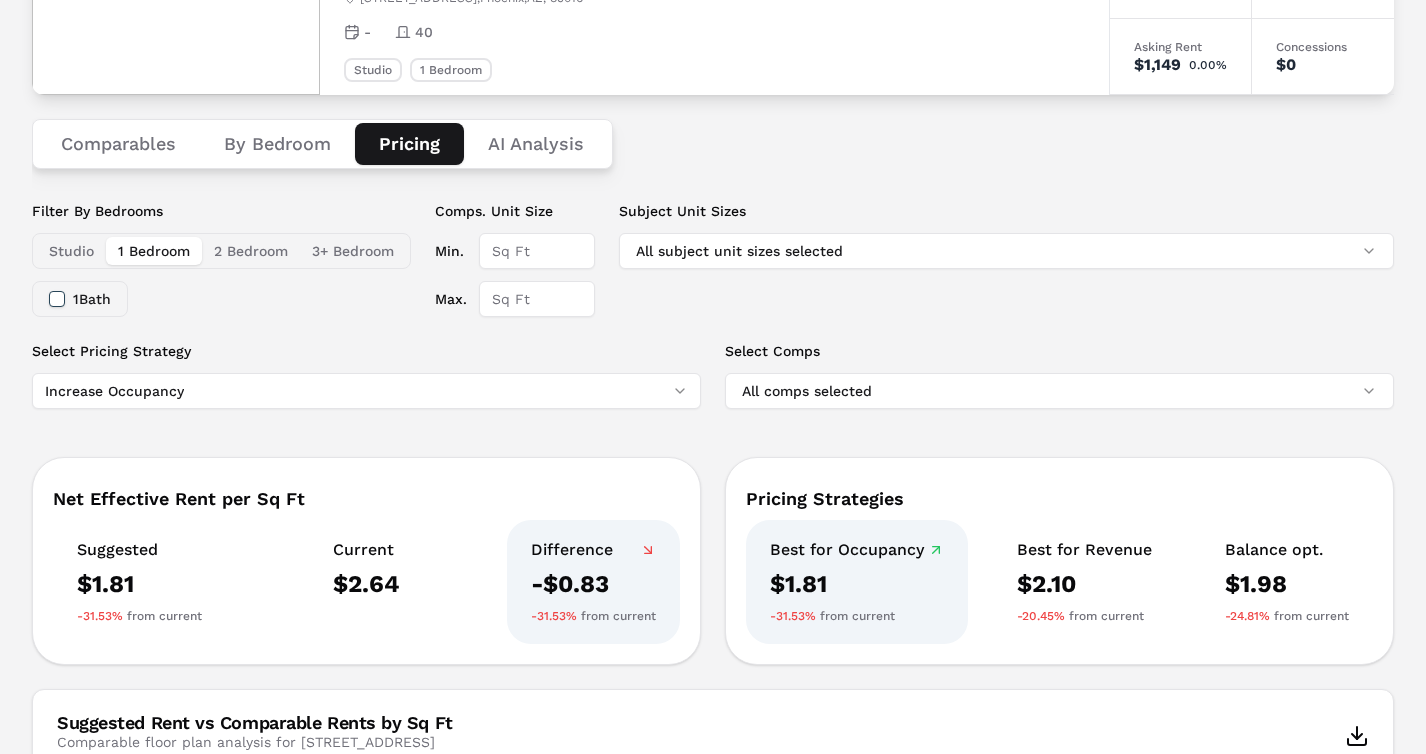 scroll, scrollTop: 0, scrollLeft: 0, axis: both 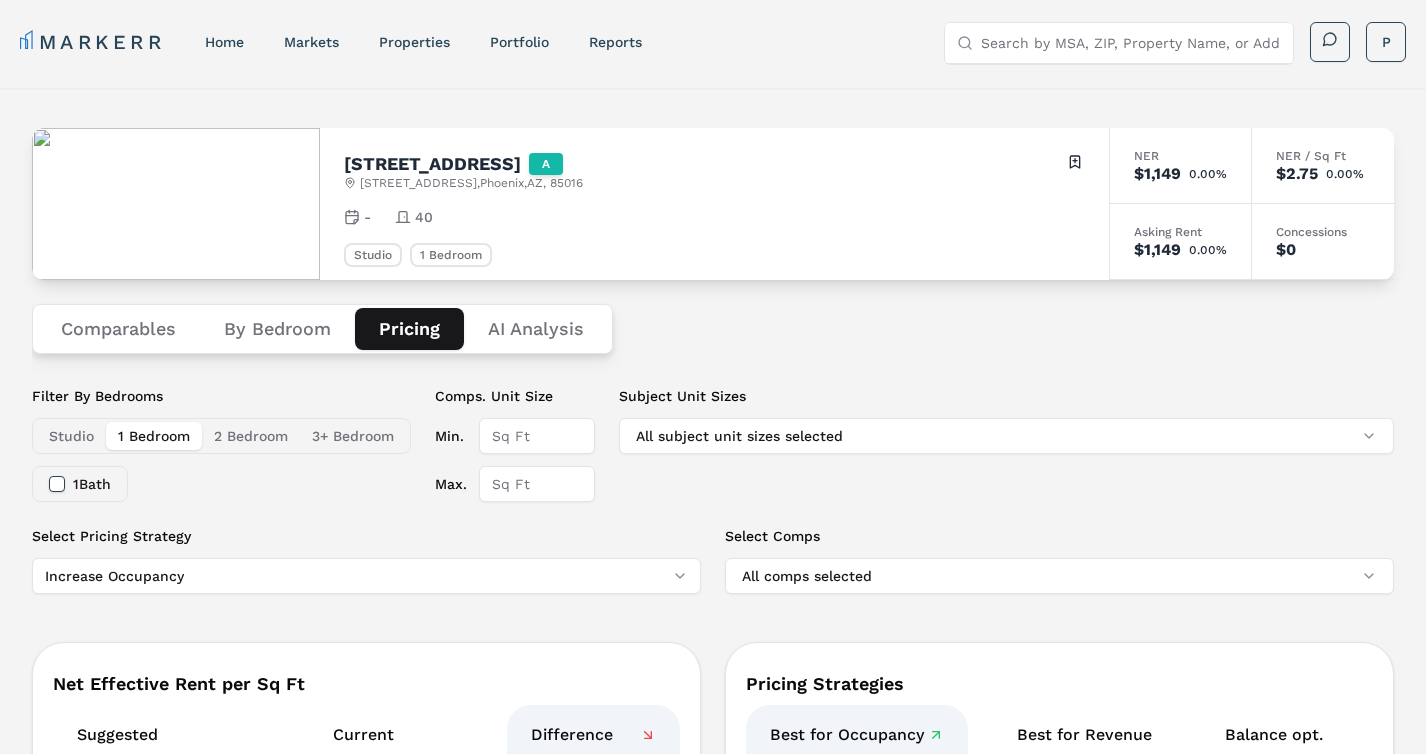 click on "AI Analysis" at bounding box center [536, 329] 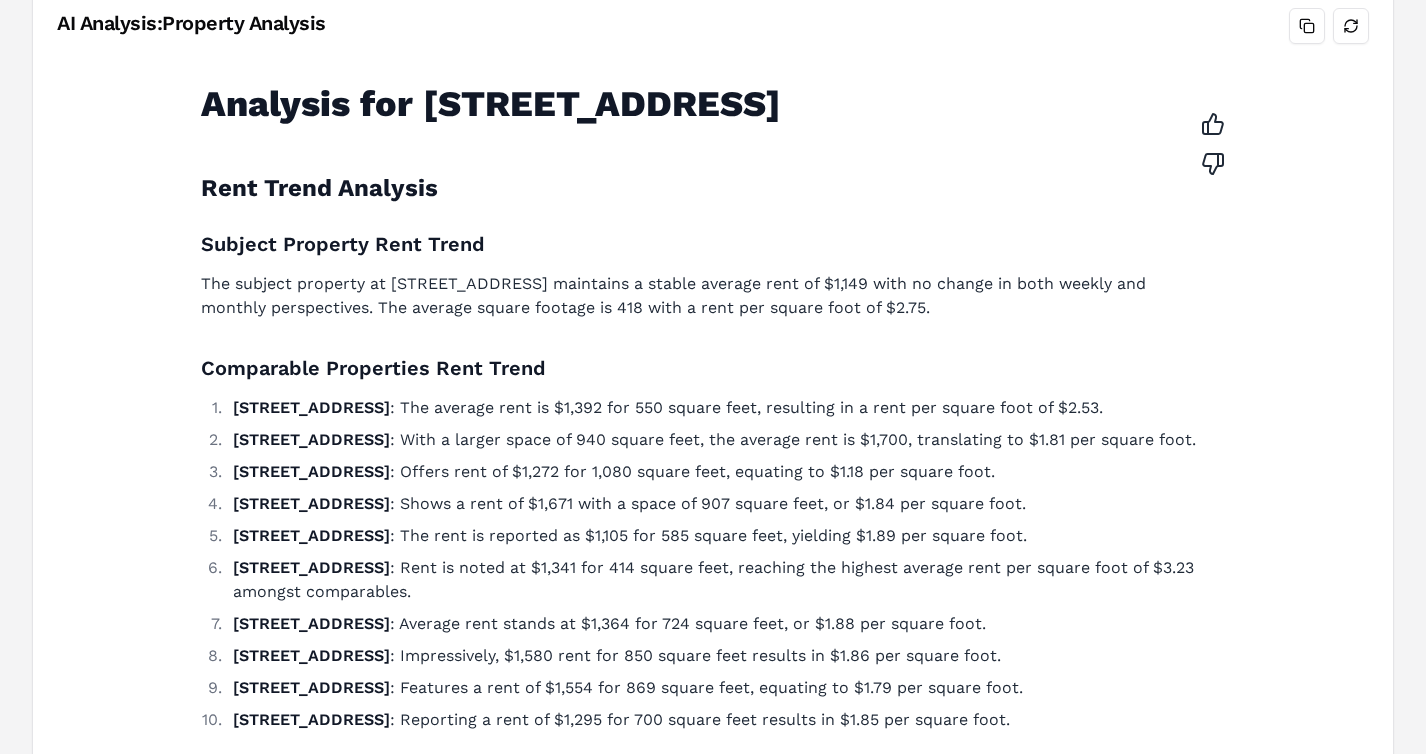 scroll, scrollTop: 0, scrollLeft: 0, axis: both 